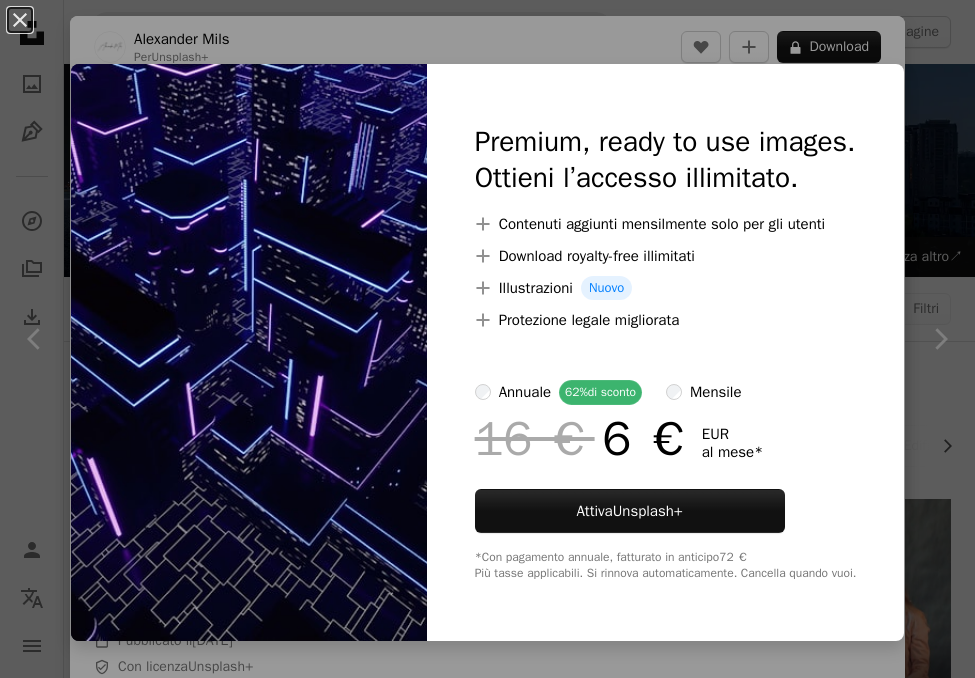 scroll, scrollTop: 381, scrollLeft: 0, axis: vertical 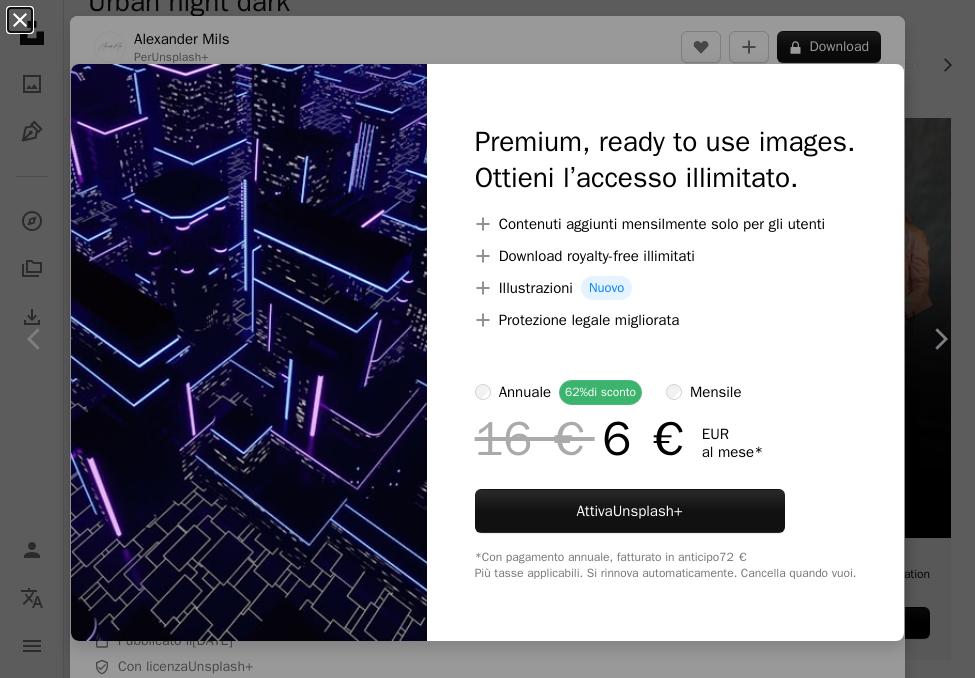 click on "An X shape" at bounding box center (20, 20) 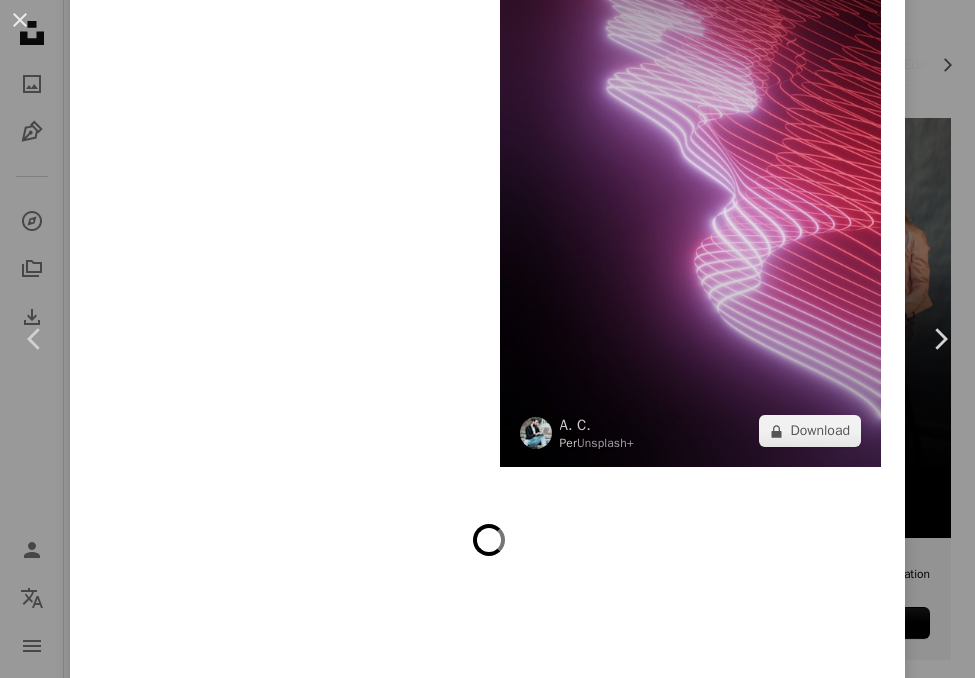 scroll, scrollTop: 16328, scrollLeft: 0, axis: vertical 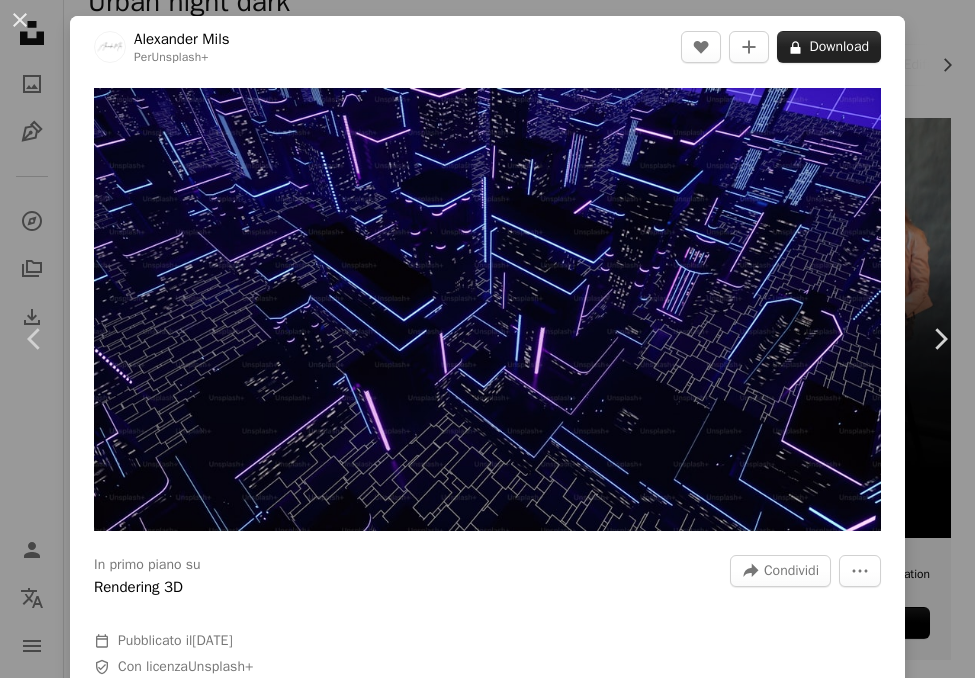 click on "A lock Download" at bounding box center (829, 47) 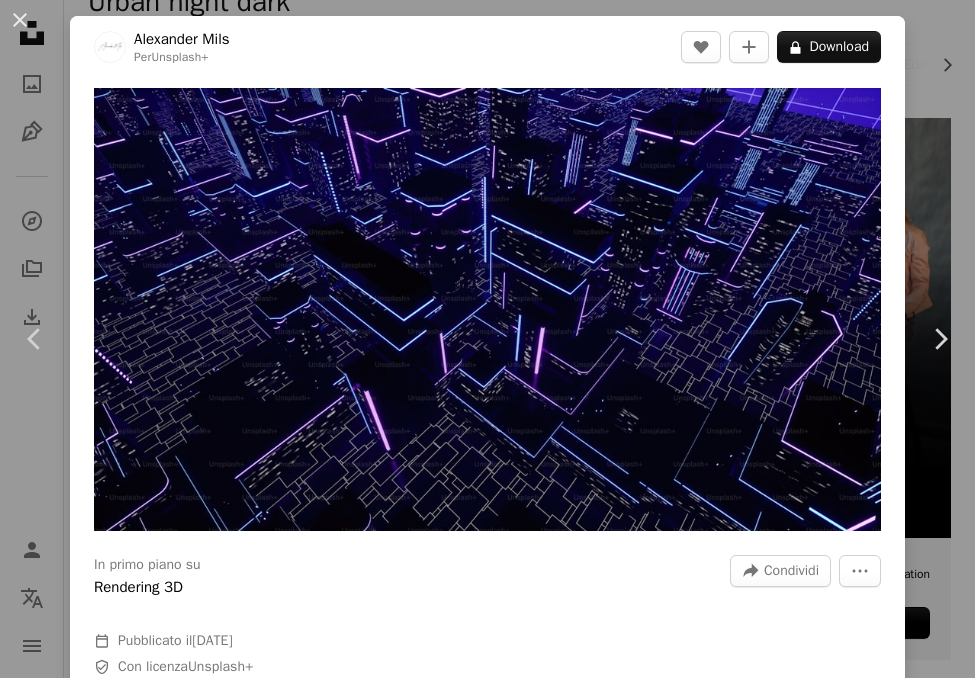 type 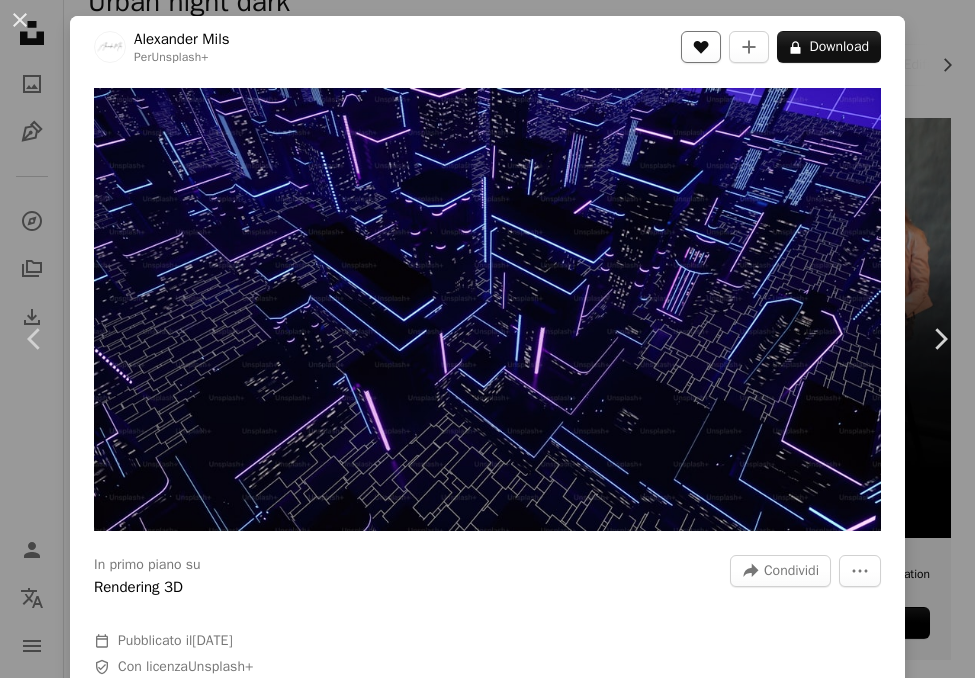 click 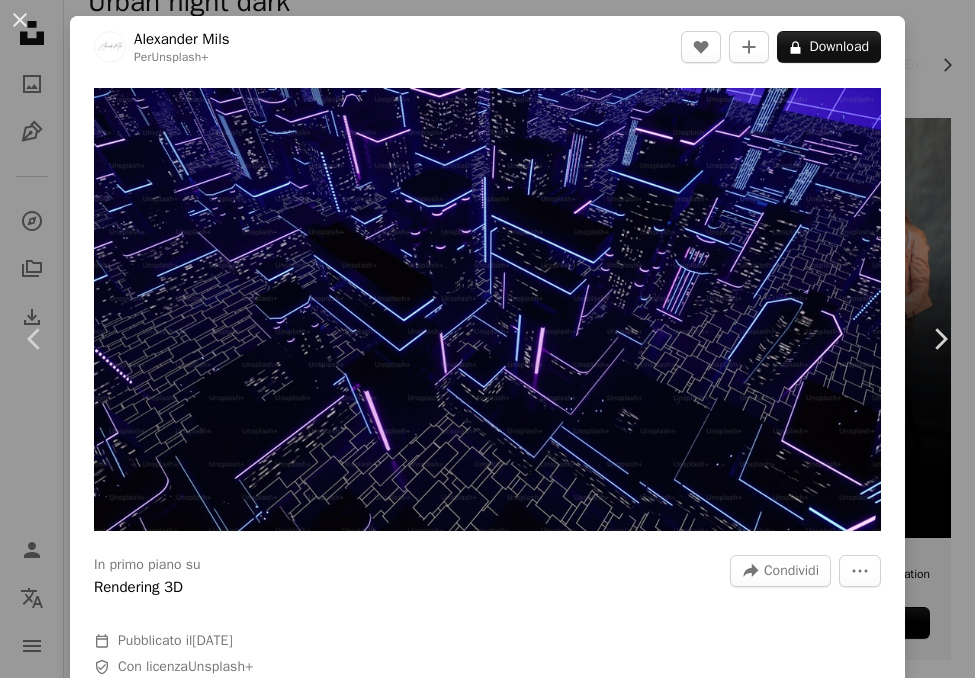 type on "**********" 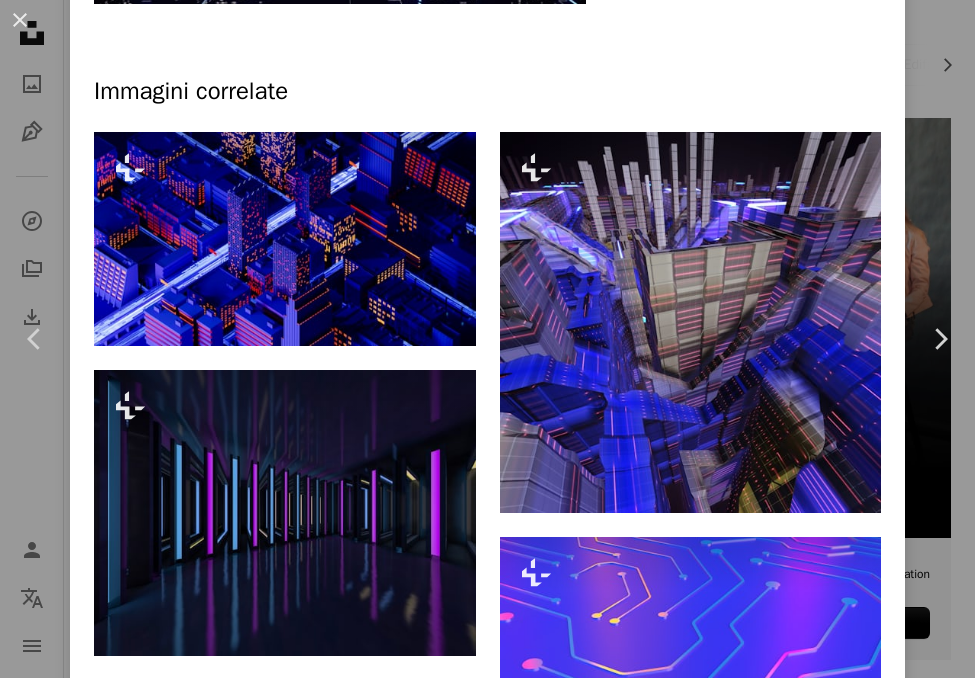 scroll, scrollTop: 1087, scrollLeft: 0, axis: vertical 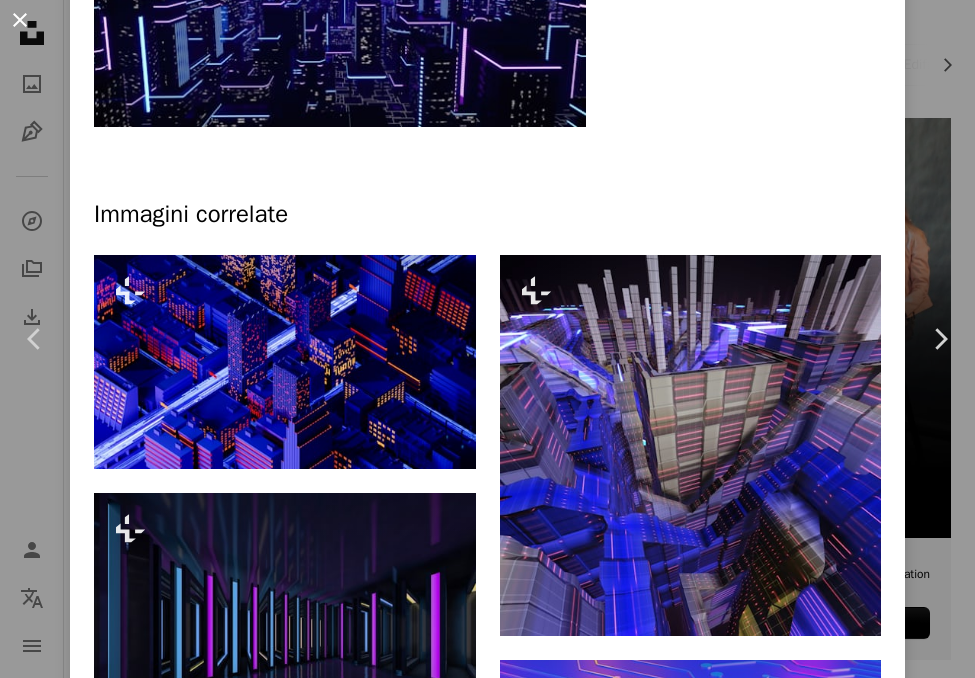 click on "An X shape" at bounding box center [20, 20] 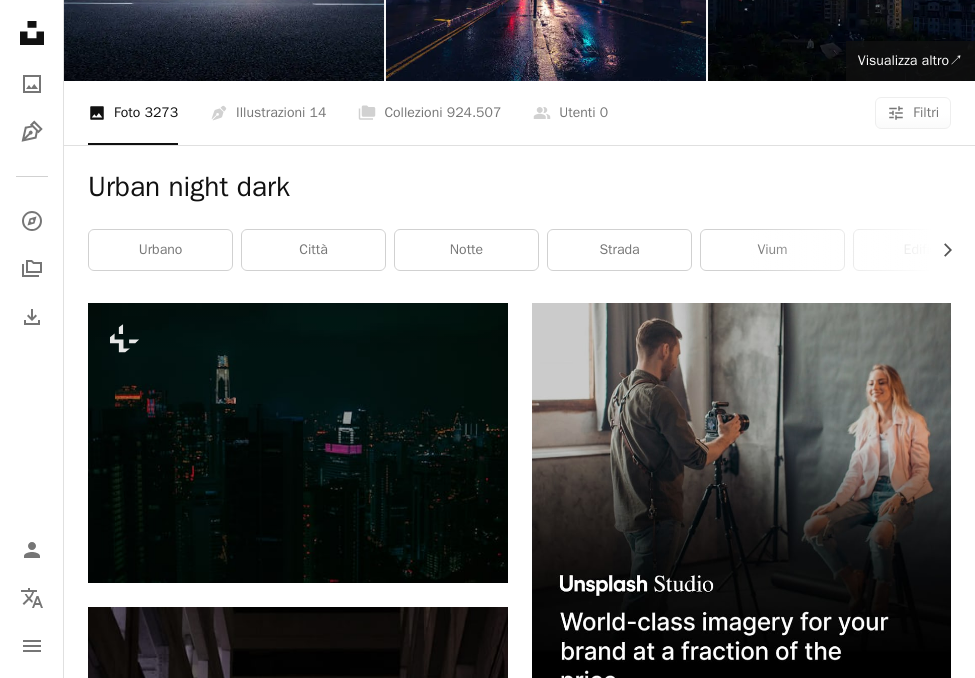 scroll, scrollTop: 237, scrollLeft: 0, axis: vertical 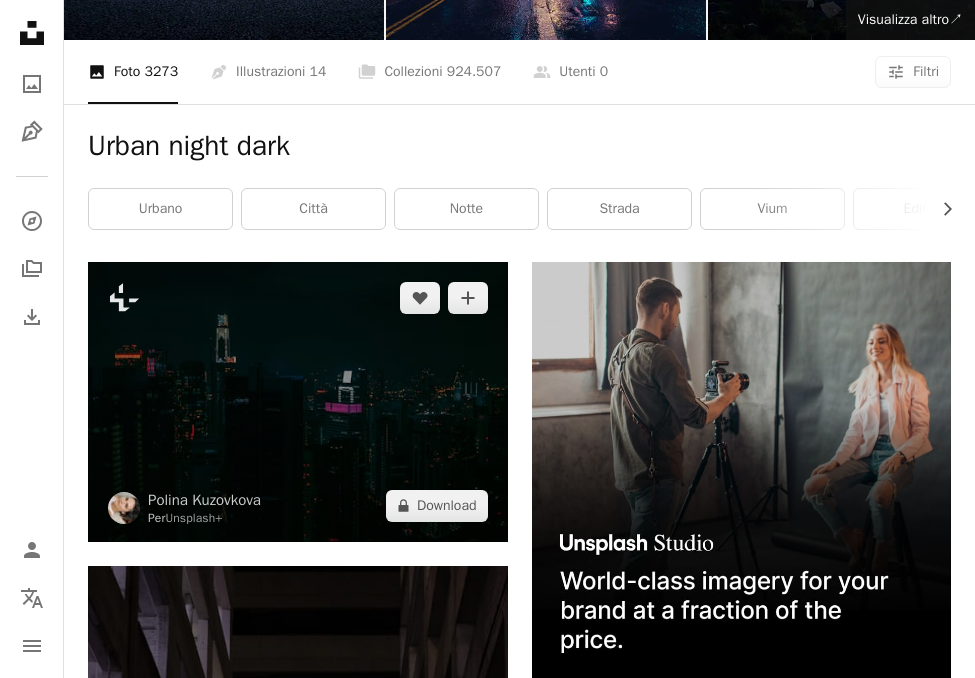 click at bounding box center [298, 401] 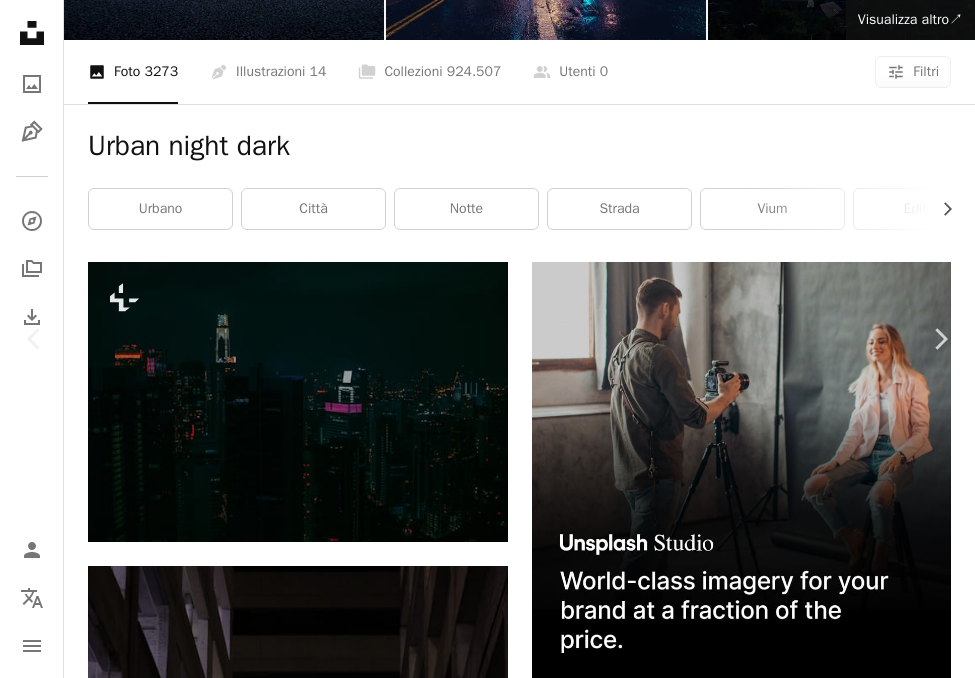 click on "A lock Download" at bounding box center (829, 14361) 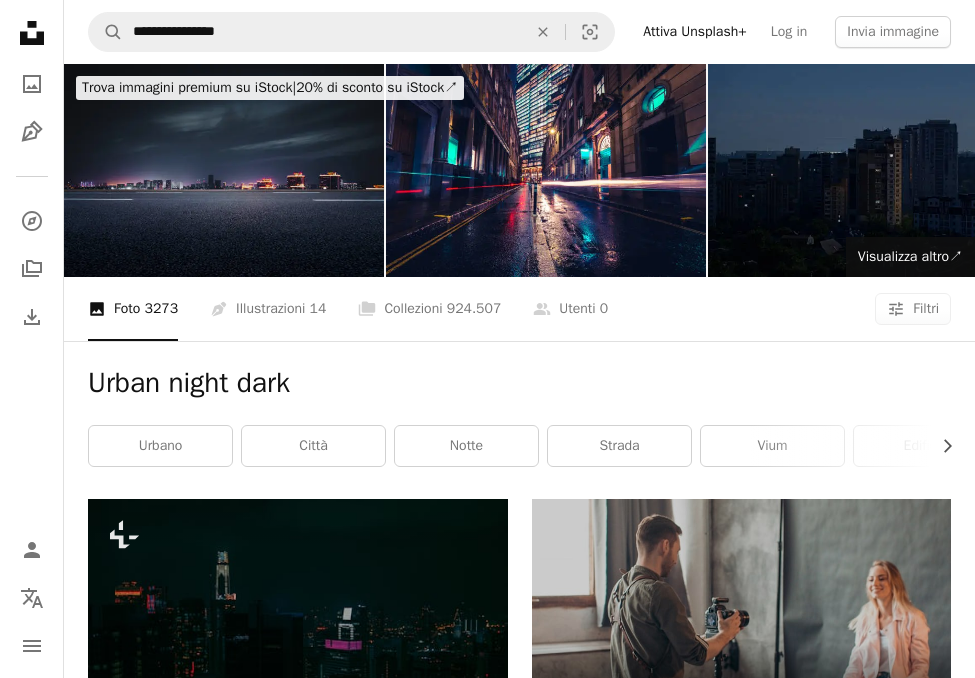 scroll, scrollTop: 0, scrollLeft: 0, axis: both 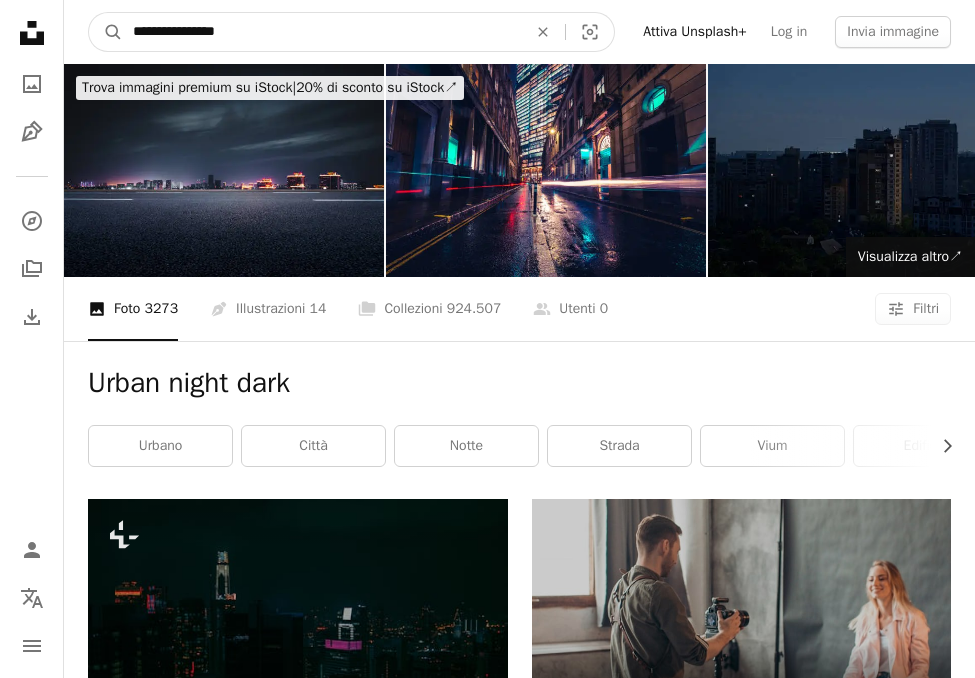 click on "**********" at bounding box center [322, 32] 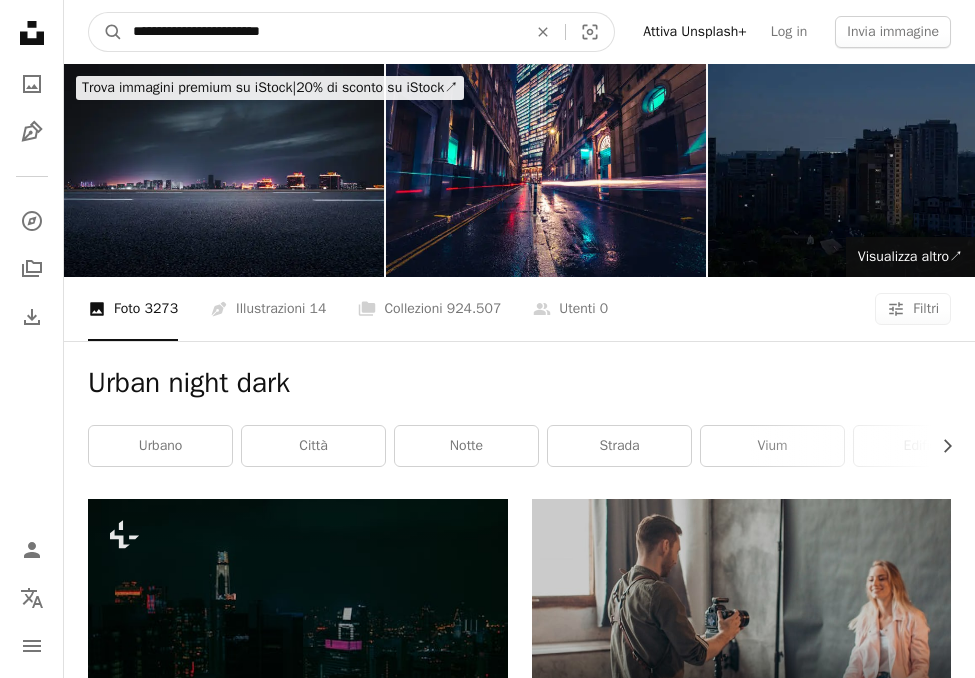 type on "**********" 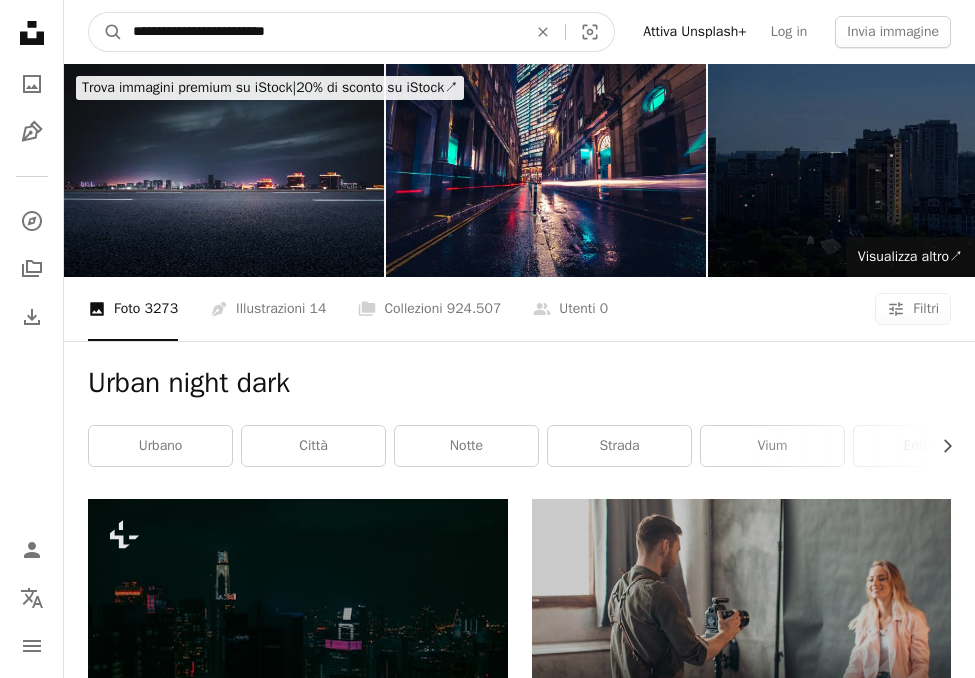click on "A magnifying glass" at bounding box center (106, 32) 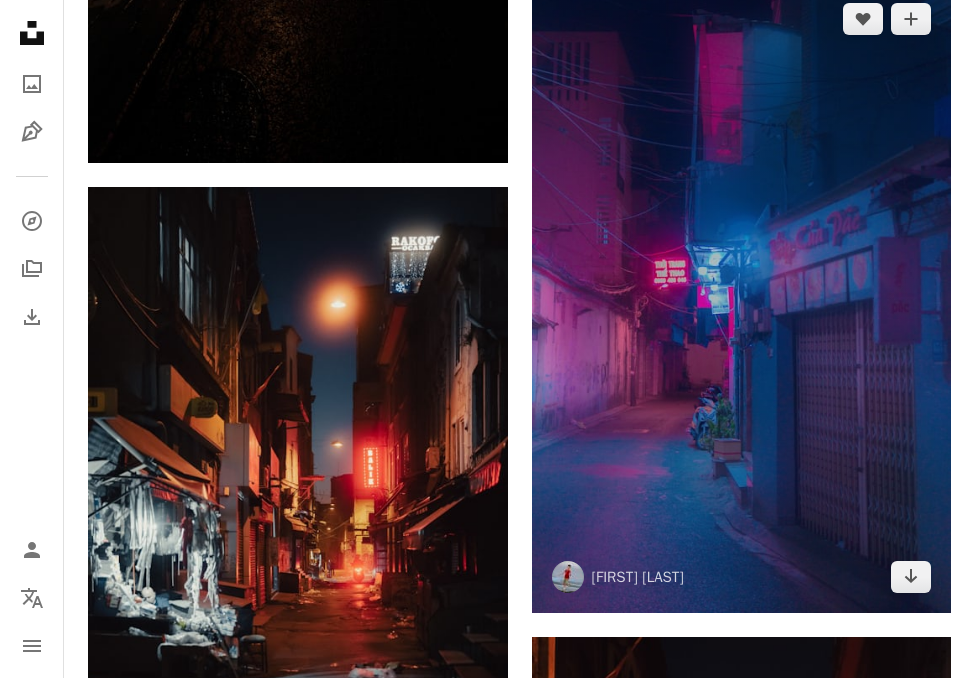 scroll, scrollTop: 1064, scrollLeft: 0, axis: vertical 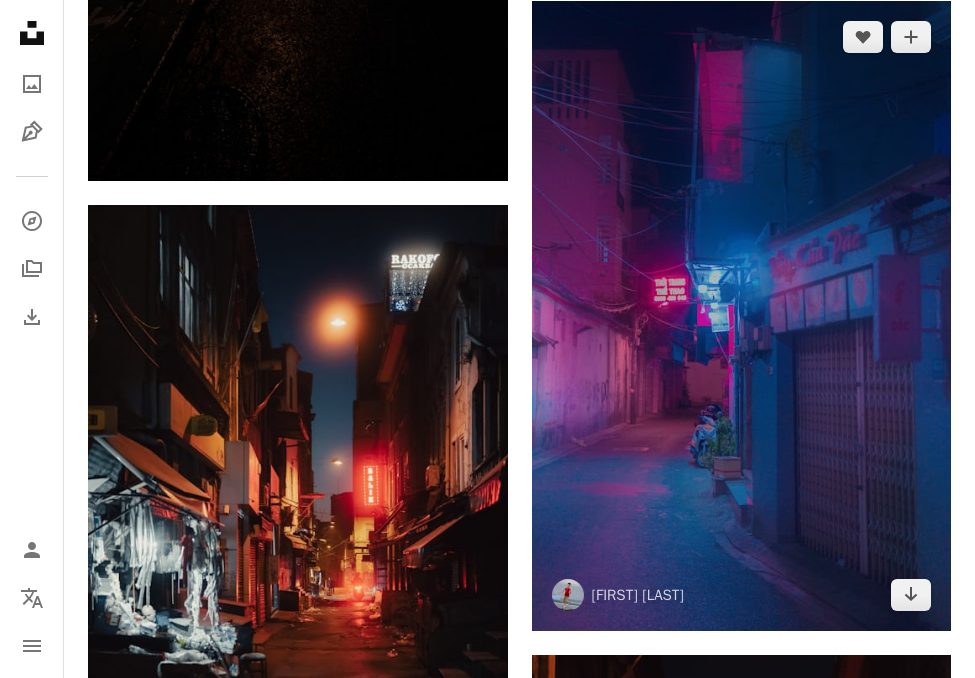 click at bounding box center [742, 315] 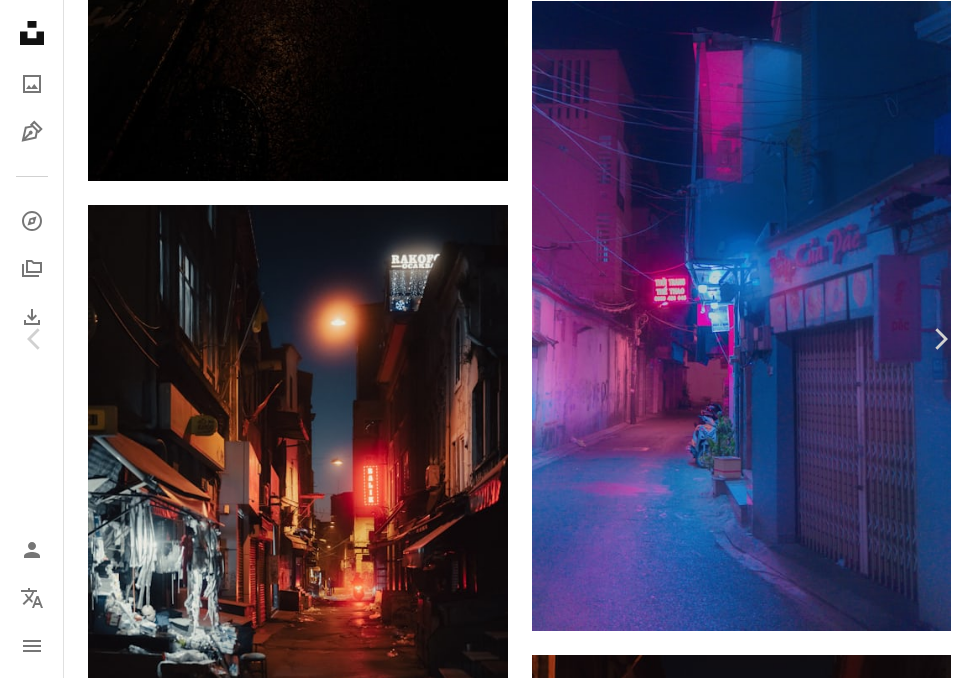 click on "Scarica gratuitamente" at bounding box center (767, 5441) 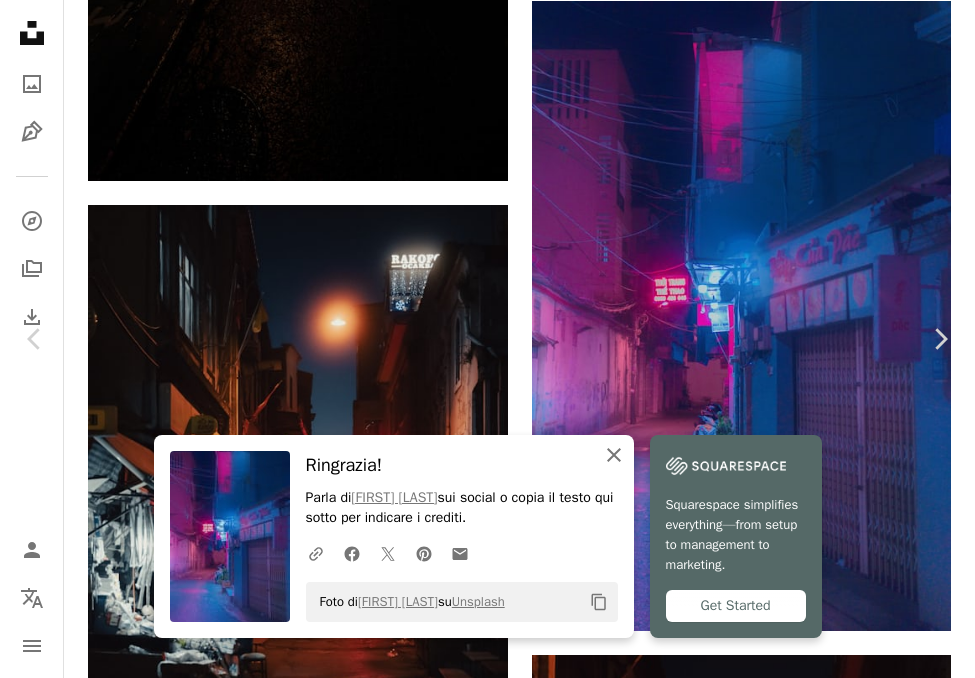click on "An X shape" 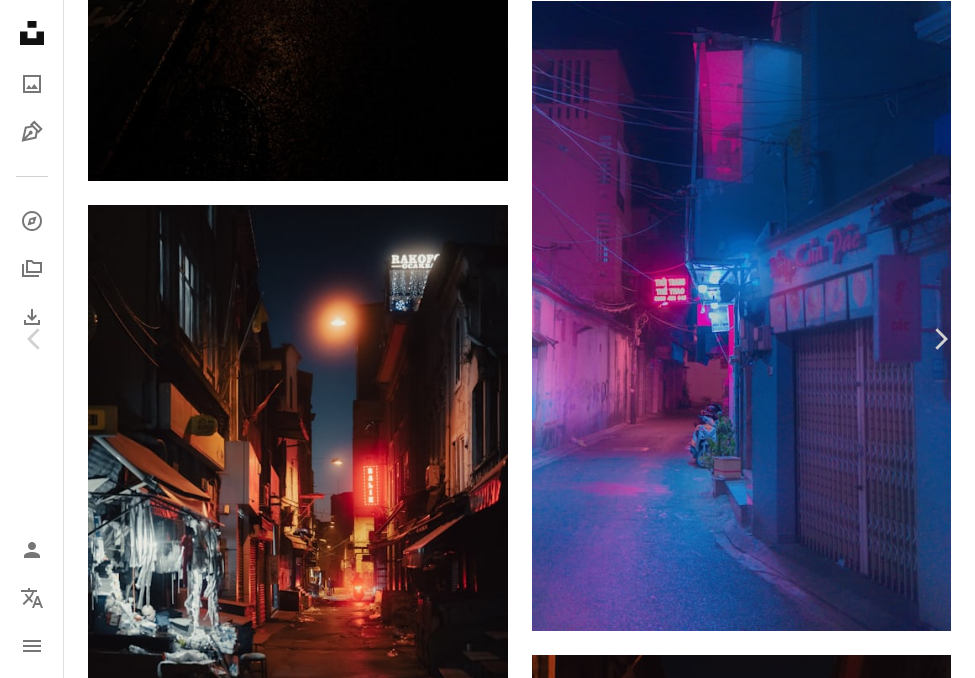 click on "An X shape Chevron left Chevron right [FIRST] [LAST] [USERNAME] A heart A plus sign Scarica gratuitamente Chevron down Zoom in Visualizzazioni 321.849 Download 2.571 A forward-right arrow Condividi Info icon Info More Actions Calendar outlined Pubblicato il 27 giugno 2021 Camera SONY, ILCE-6000 Safety Può essere utilizzato gratuitamente ai sensi della Licenza Unsplash città oscuro Notte via urbano Vietnam Asia città di Ho Chi Minh cyber punk edificio strada Leggero sentiero Paese vicolo vicolo metropoli Immagini di dominio pubblico Sfoglia immagini premium correlate su iStock | Risparmia il 20% con il codice UNSPLASH20 Visualizza altro su iStock ↗ Immagini correlate A heart A plus sign [FIRST] [LAST] Per Unsplash+ A lock Download A heart A plus sign mos design Disponibile per il servizio A checkmark inside of a circle Arrow pointing down Plus sign for Unsplash+ A heart A plus sign [FIRST] [LAST] Per Unsplash+ A lock Per" at bounding box center [487, 5733] 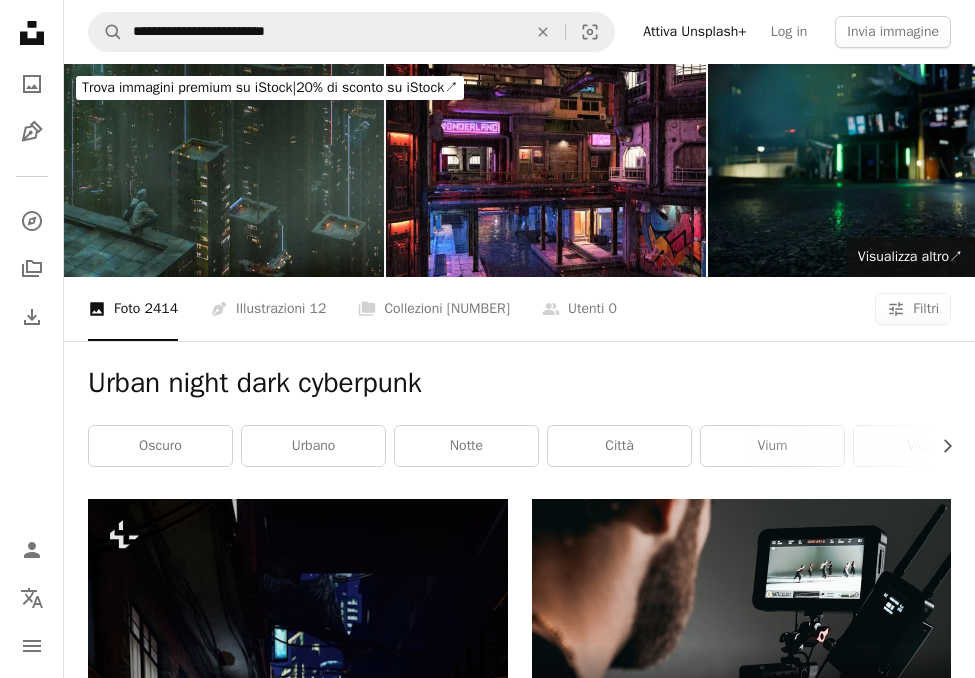 scroll, scrollTop: 0, scrollLeft: 0, axis: both 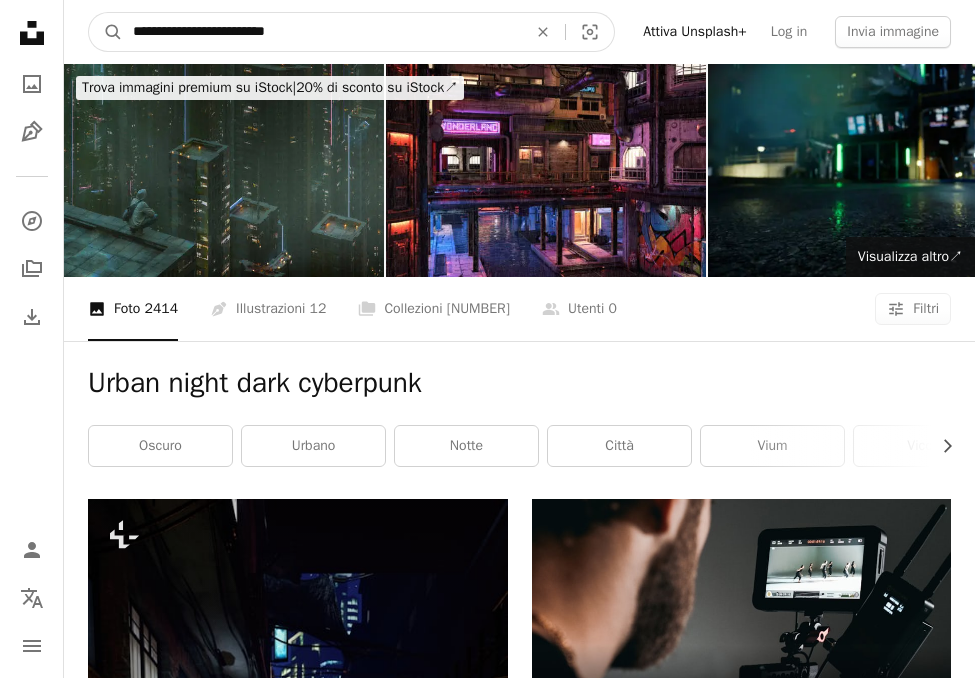 click on "**********" at bounding box center (322, 32) 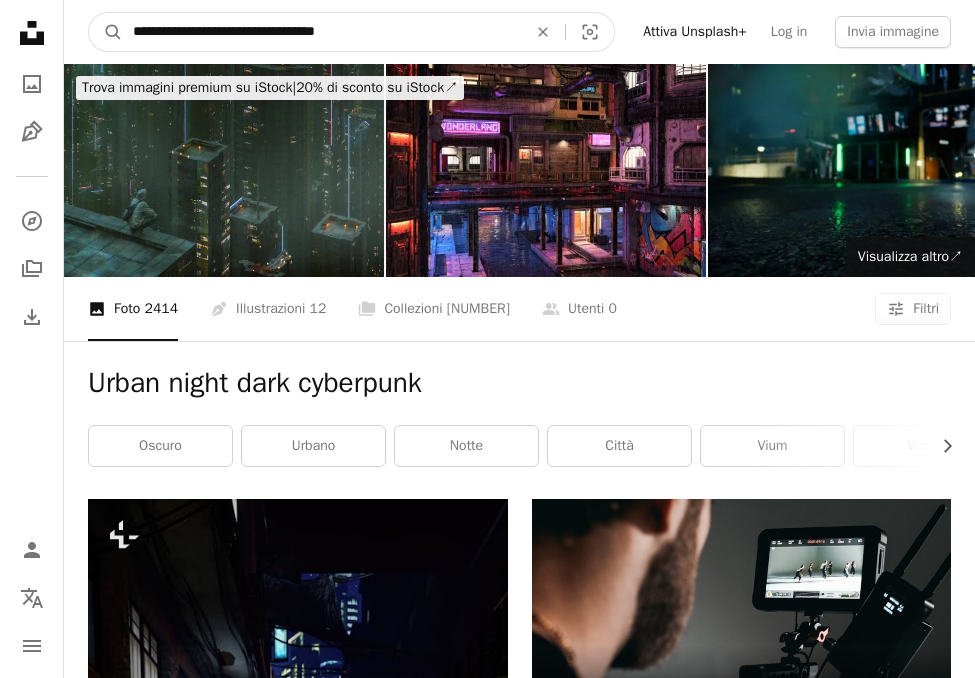 type on "**********" 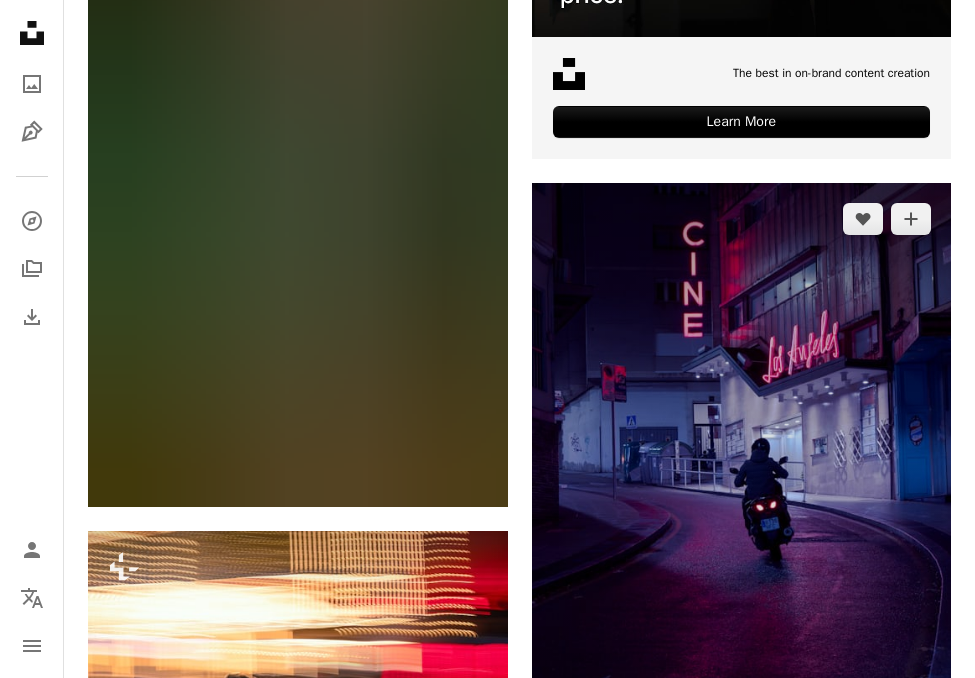 scroll, scrollTop: 766, scrollLeft: 0, axis: vertical 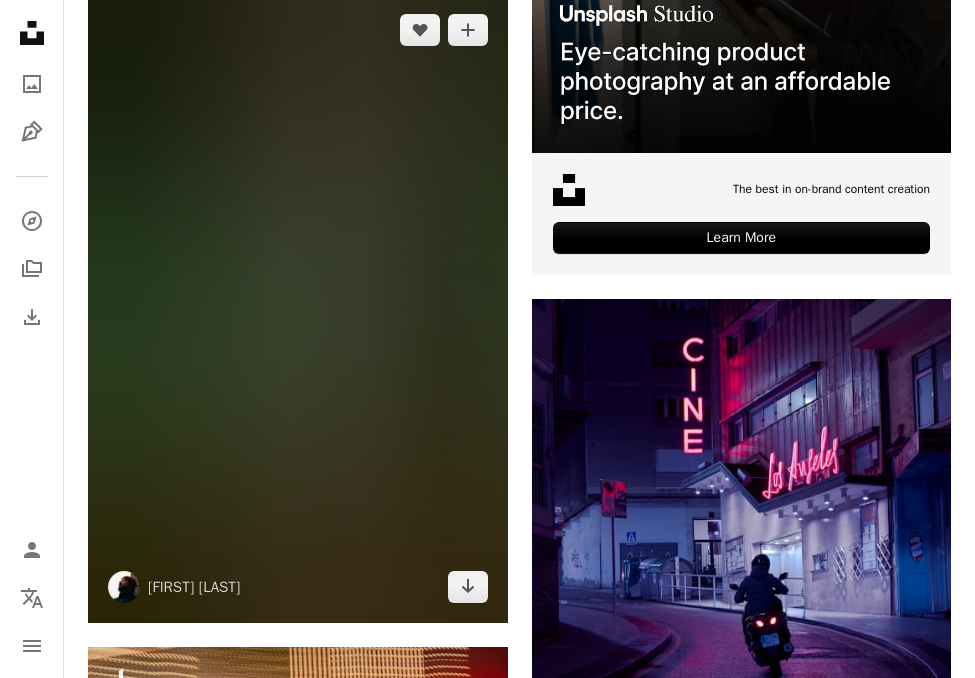 click at bounding box center (298, 308) 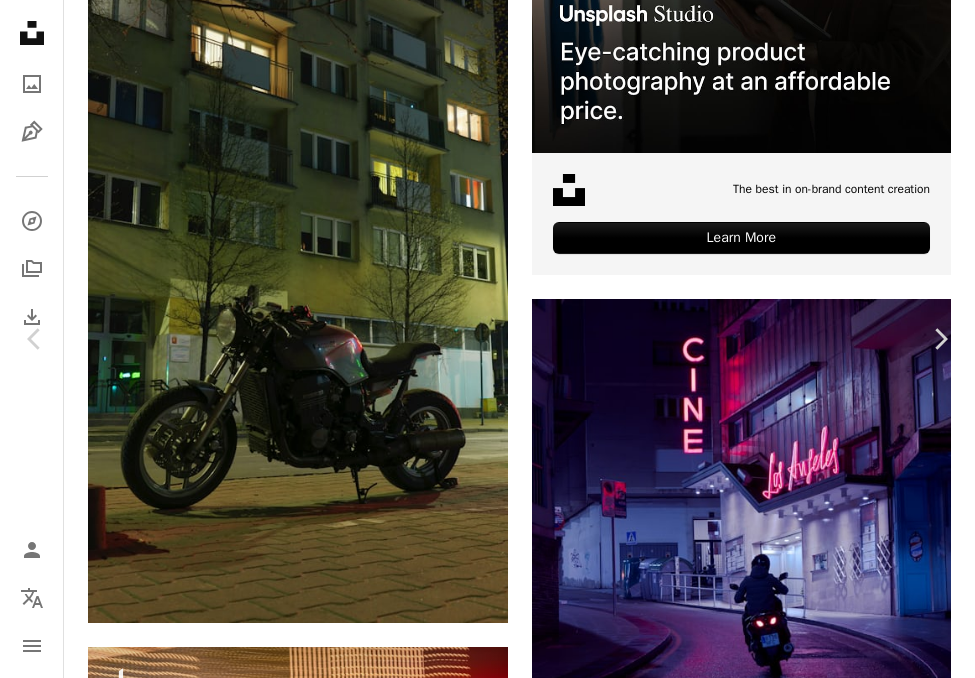 scroll, scrollTop: 0, scrollLeft: 0, axis: both 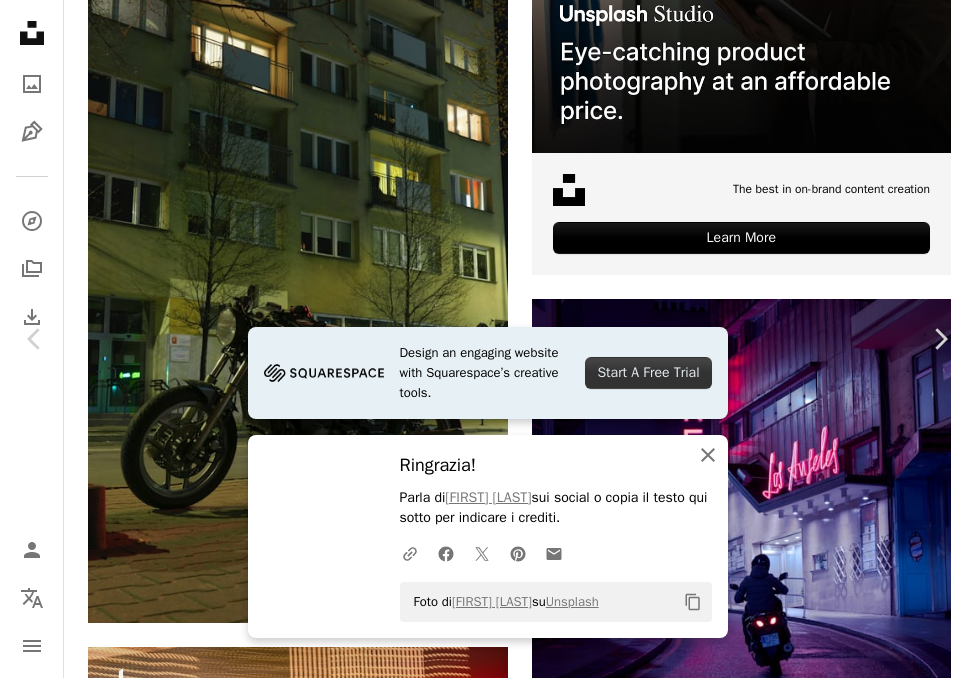 click 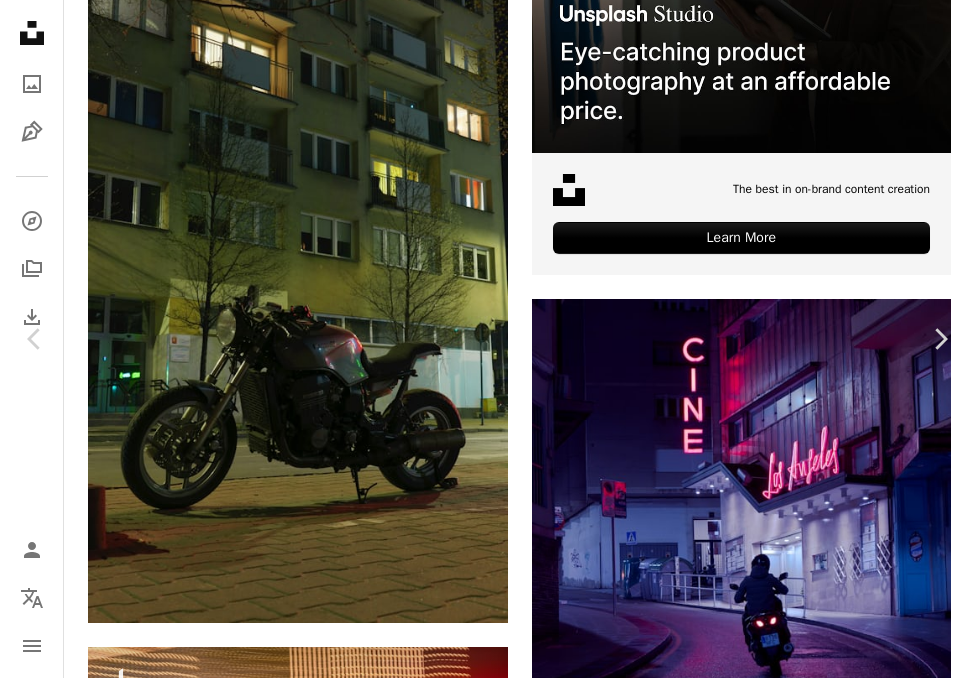 click on "Zoom in" at bounding box center (487, 6087) 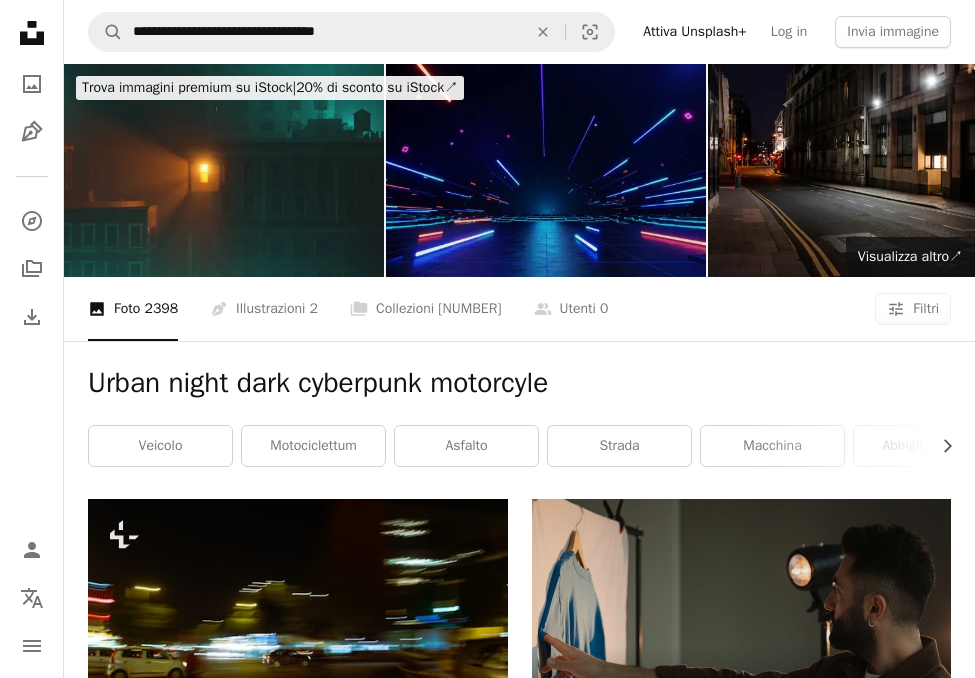 scroll, scrollTop: 0, scrollLeft: 0, axis: both 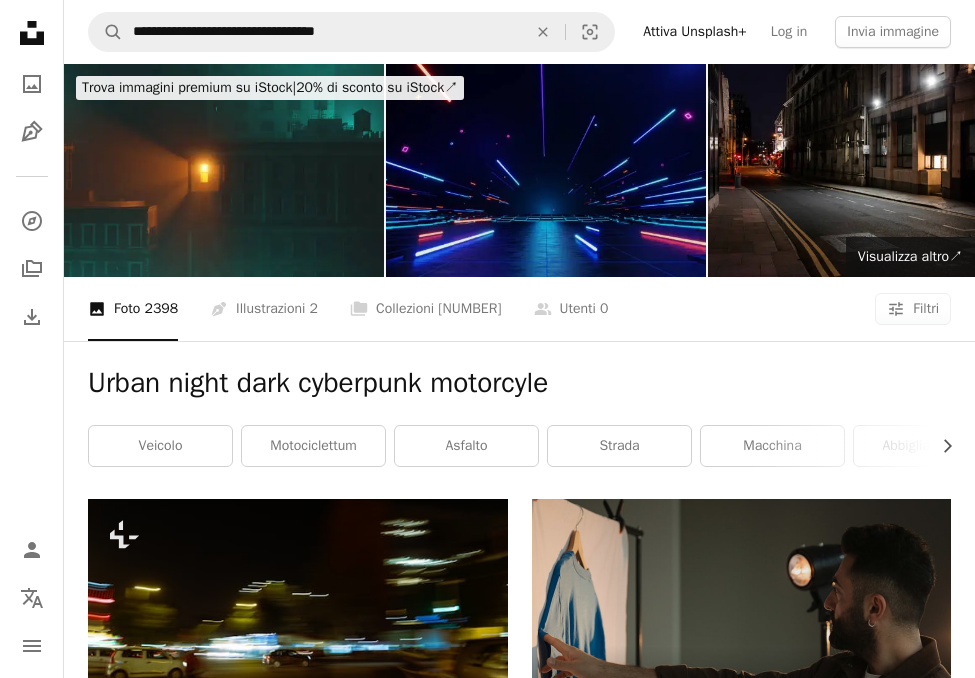 click at bounding box center (546, 170) 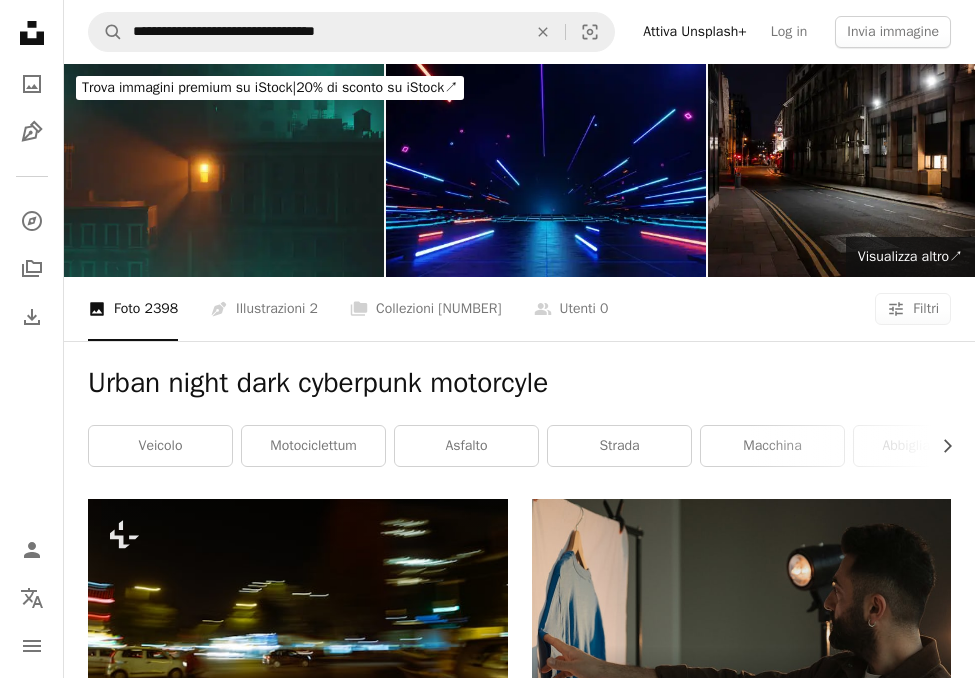 scroll, scrollTop: 0, scrollLeft: 0, axis: both 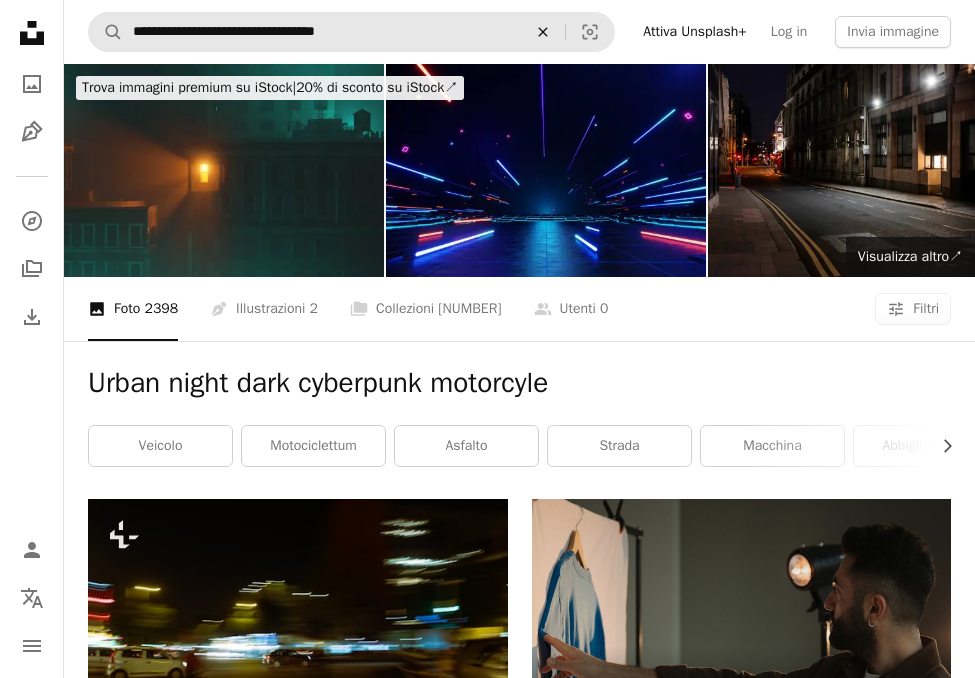 click on "An X shape" 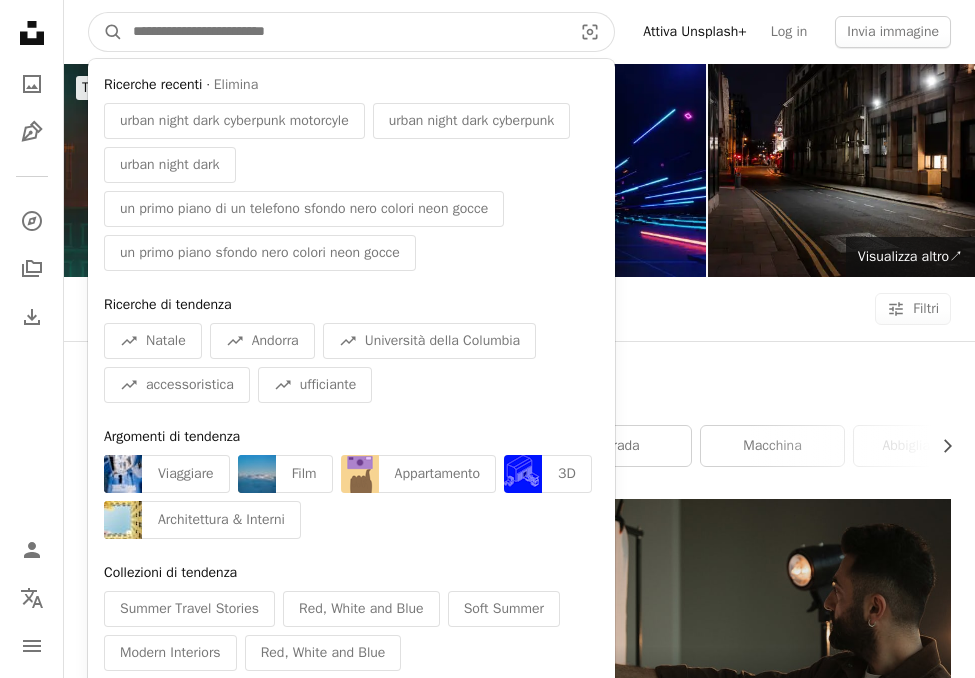paste on "**********" 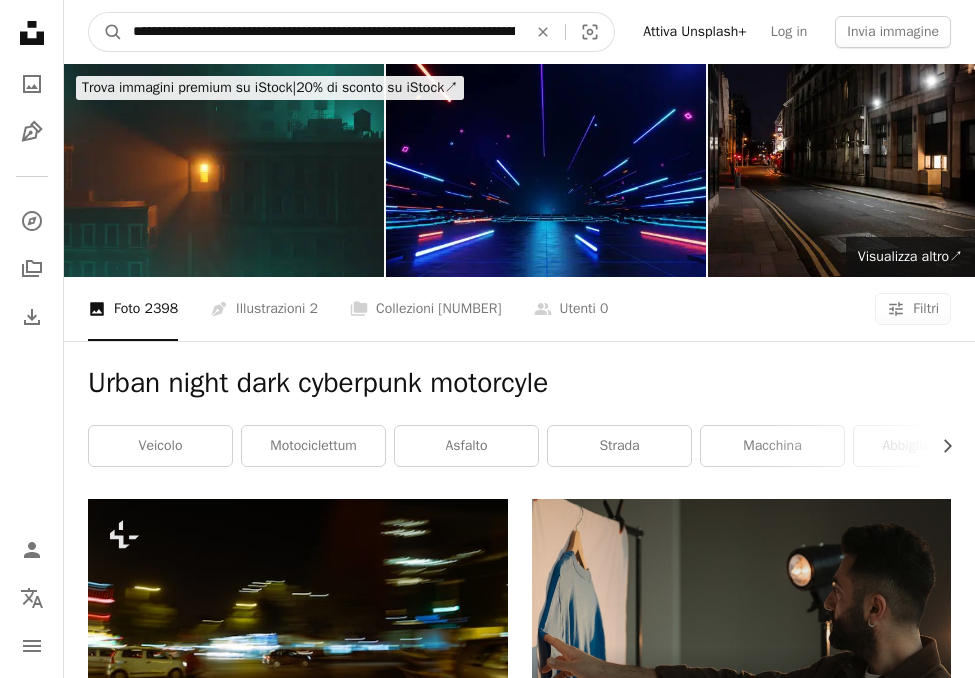 click on "A magnifying glass" at bounding box center (106, 32) 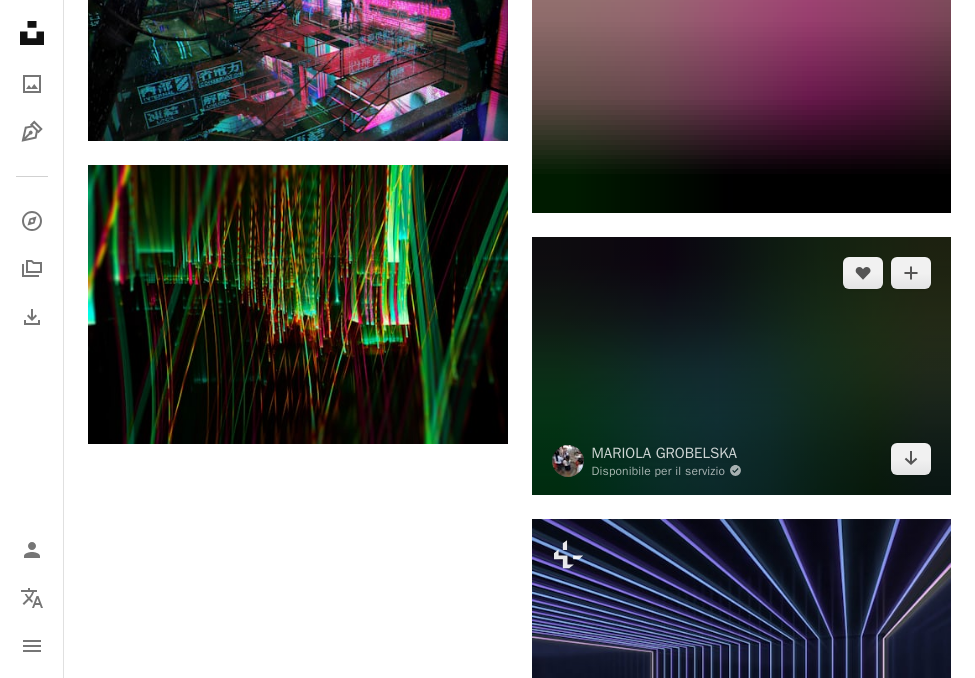 scroll, scrollTop: 3813, scrollLeft: 0, axis: vertical 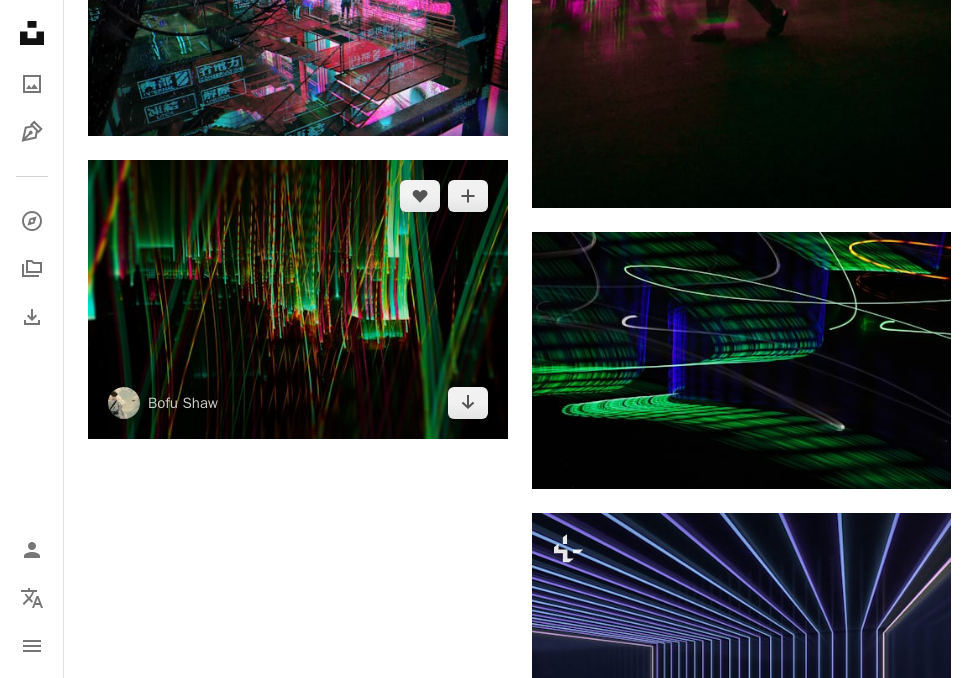 click at bounding box center (298, 299) 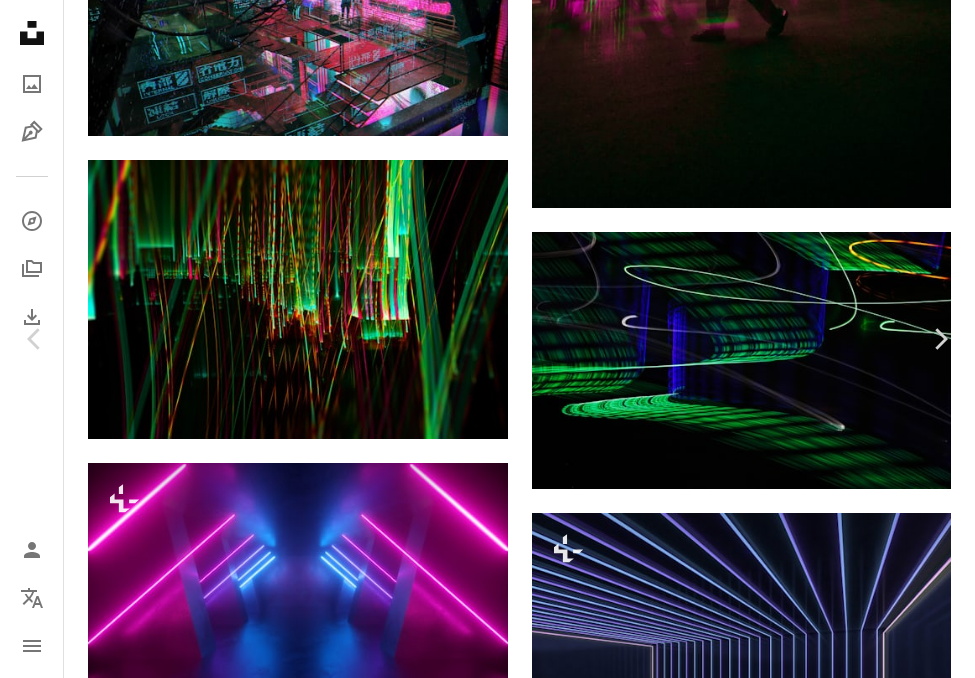 click on "Scarica gratuitamente" at bounding box center [767, 5209] 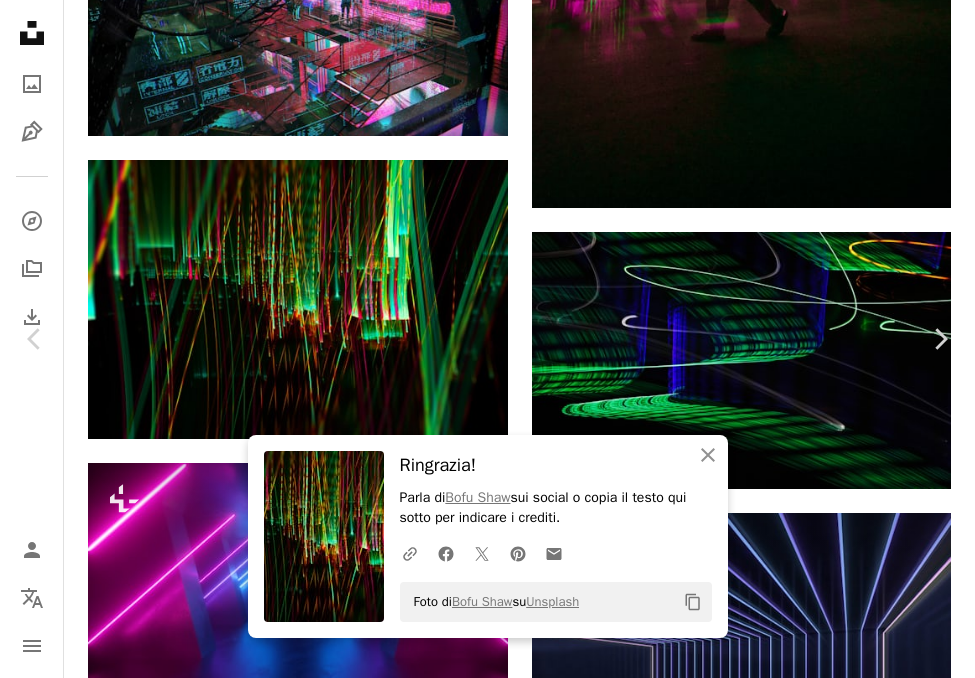 scroll, scrollTop: 1118, scrollLeft: 0, axis: vertical 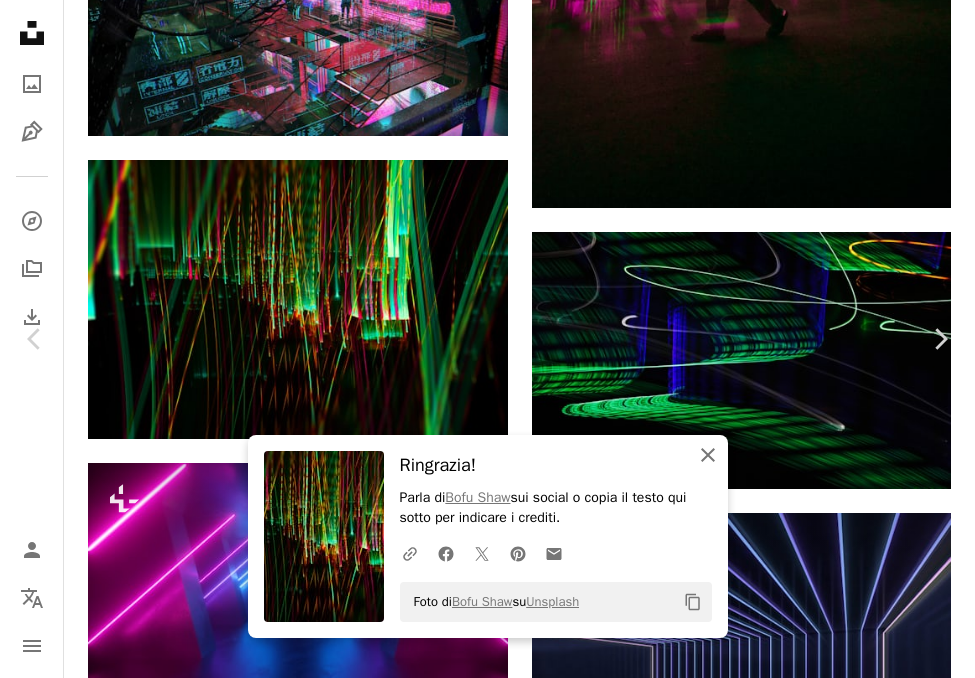 click on "An X shape" 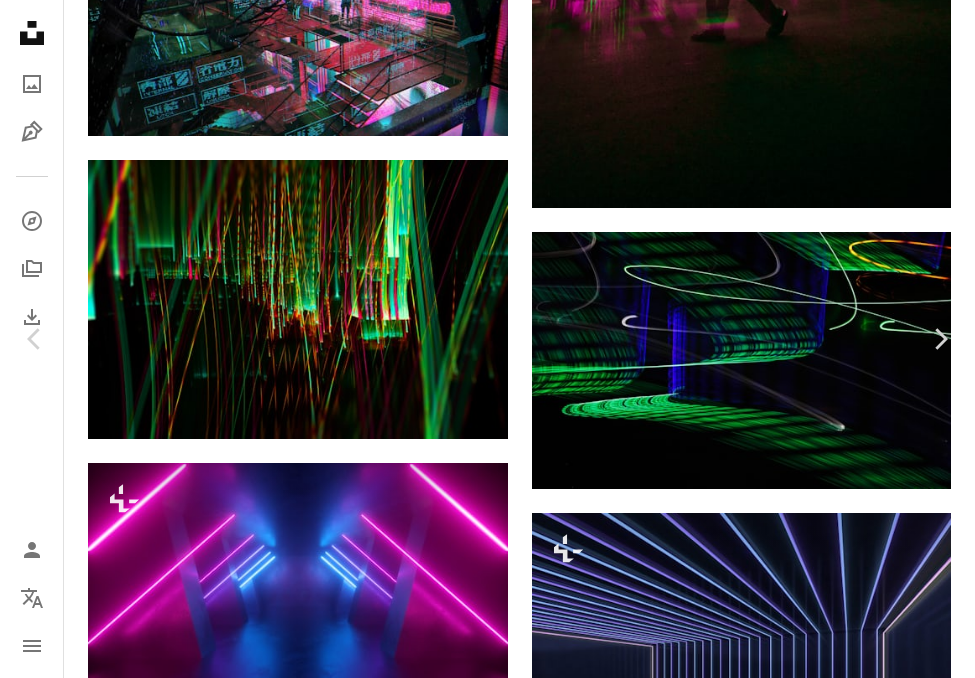 scroll, scrollTop: 3805, scrollLeft: 0, axis: vertical 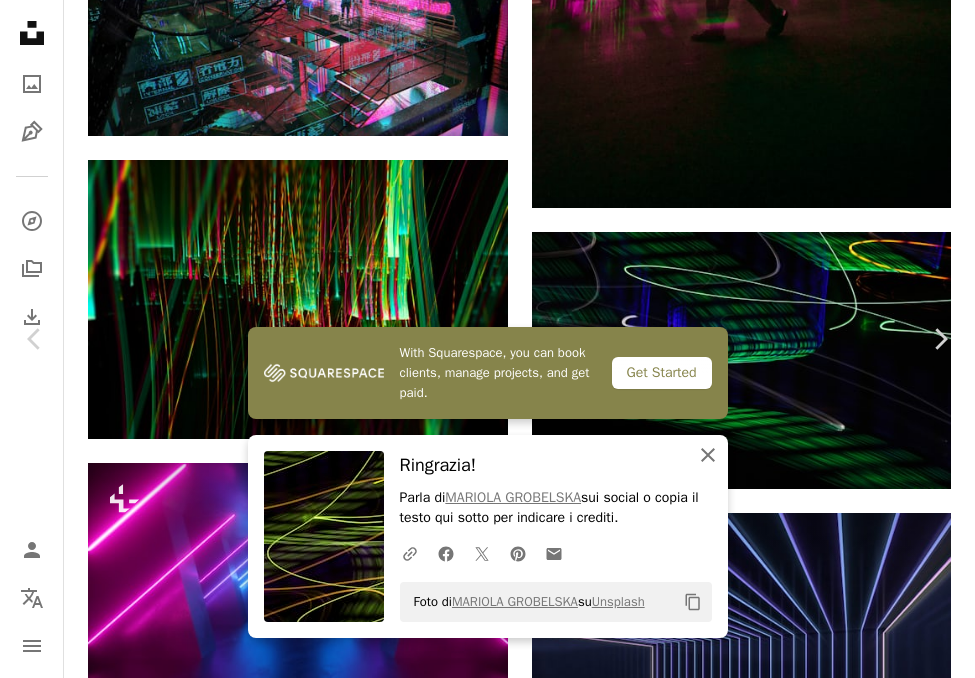 click on "An X shape" 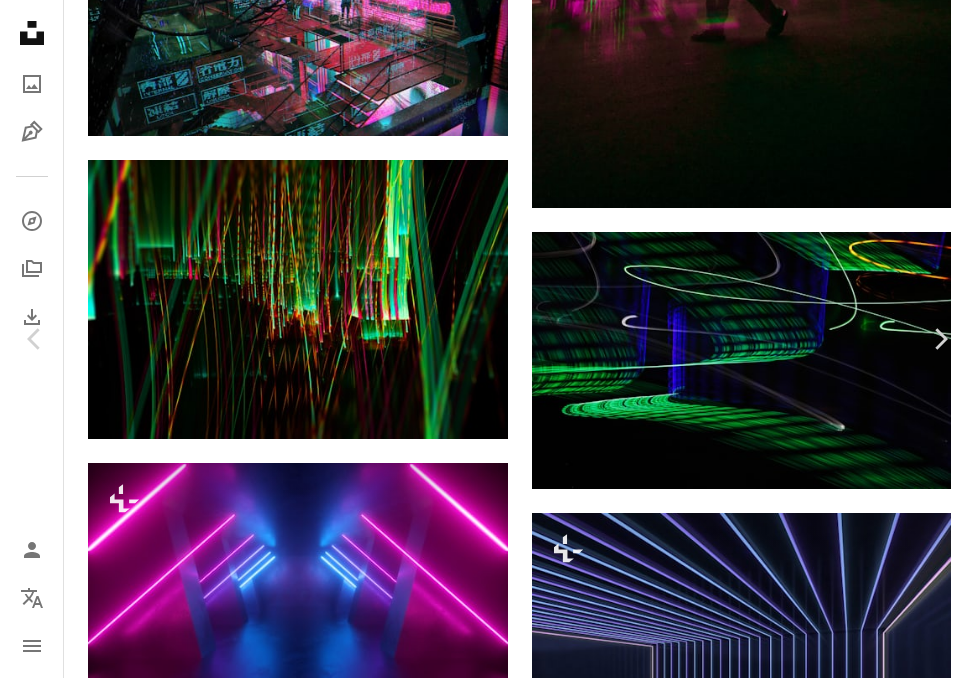 scroll, scrollTop: 0, scrollLeft: 0, axis: both 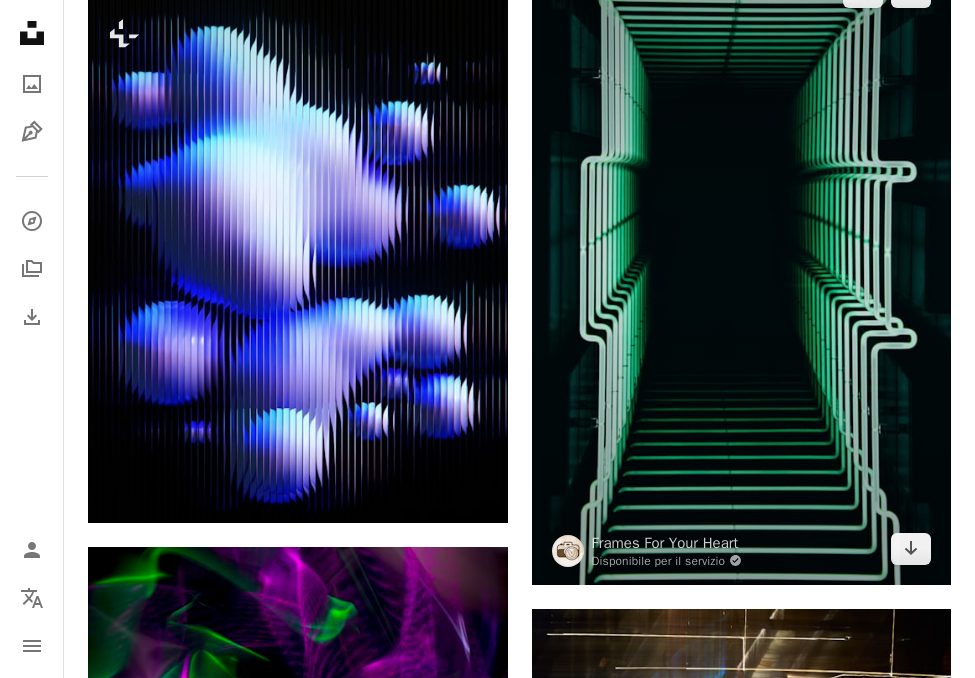 click at bounding box center (742, 270) 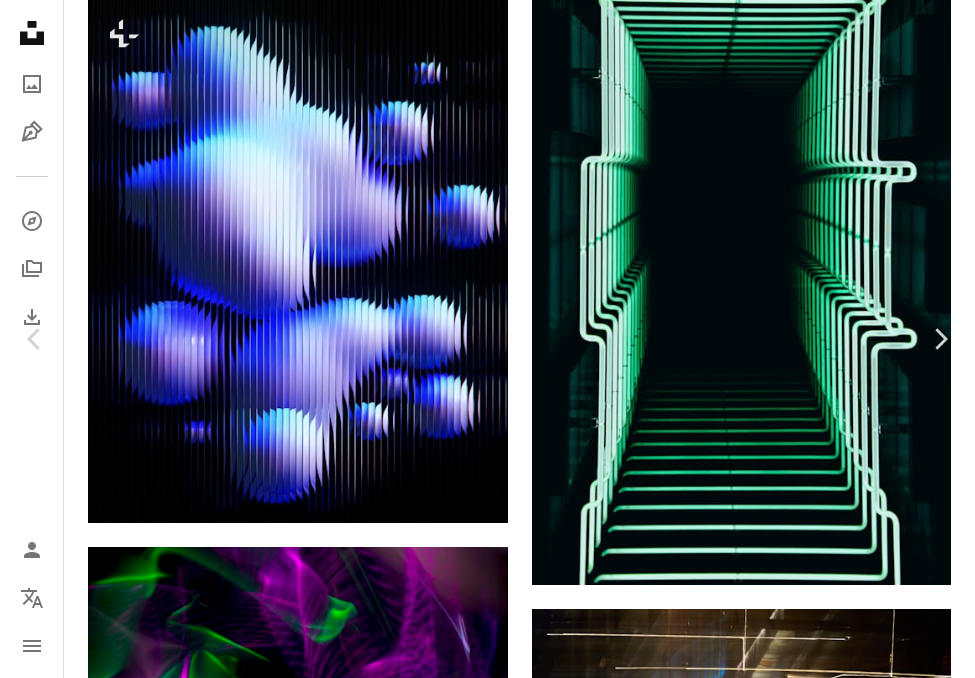 scroll, scrollTop: 0, scrollLeft: 0, axis: both 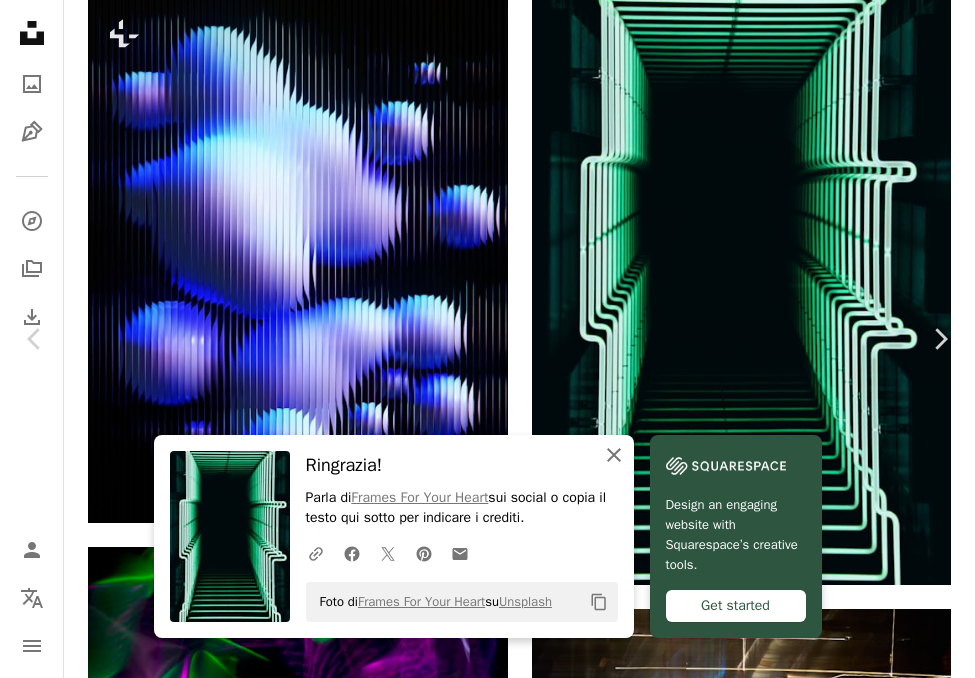 click on "An X shape" 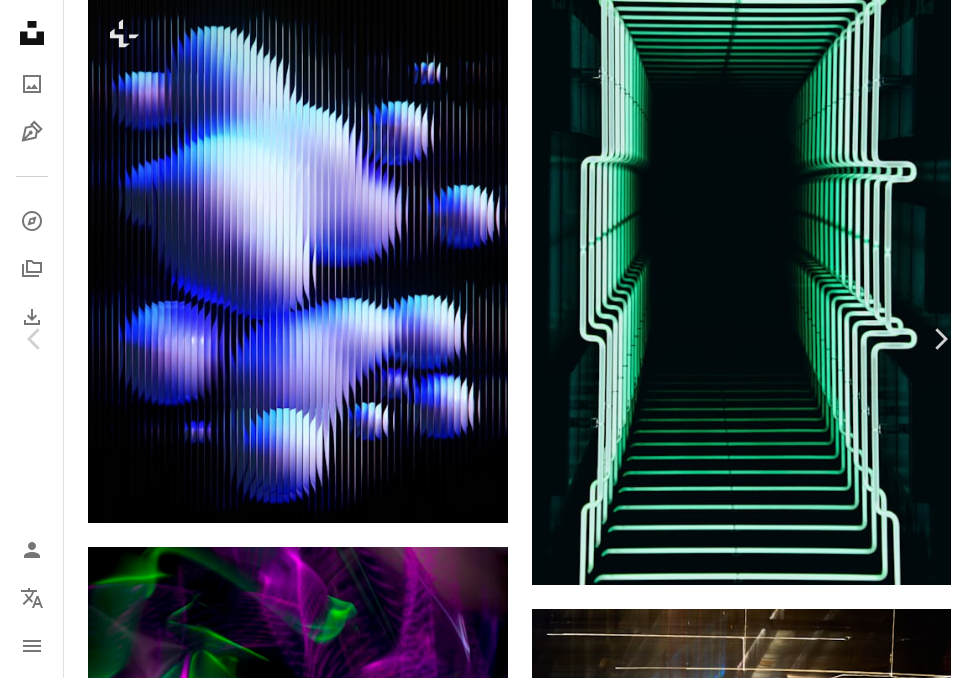 scroll, scrollTop: 8567, scrollLeft: 0, axis: vertical 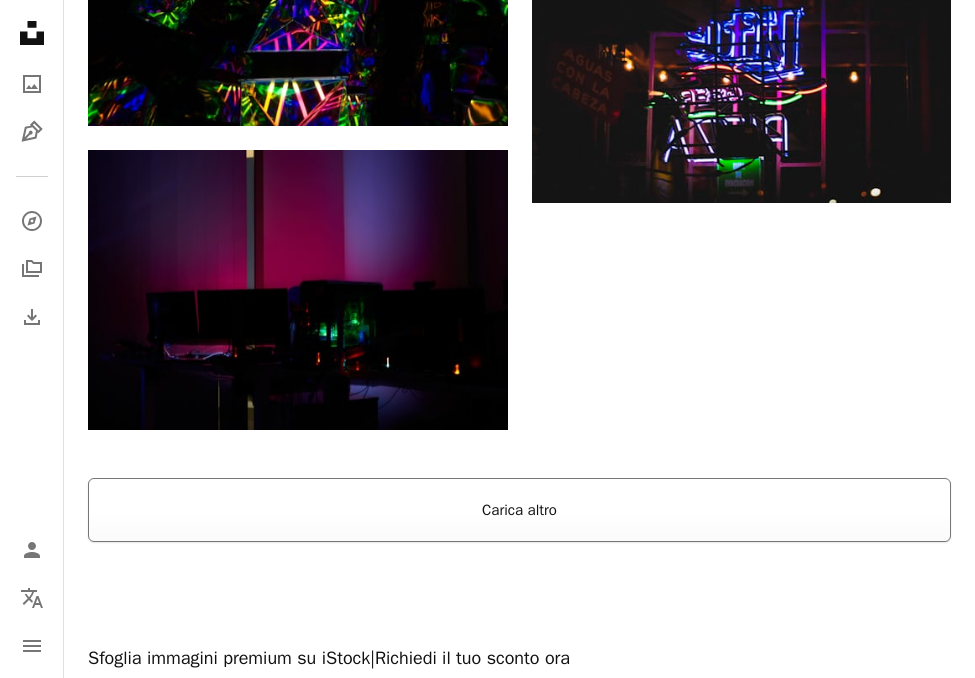 click on "Carica altro" at bounding box center [519, 510] 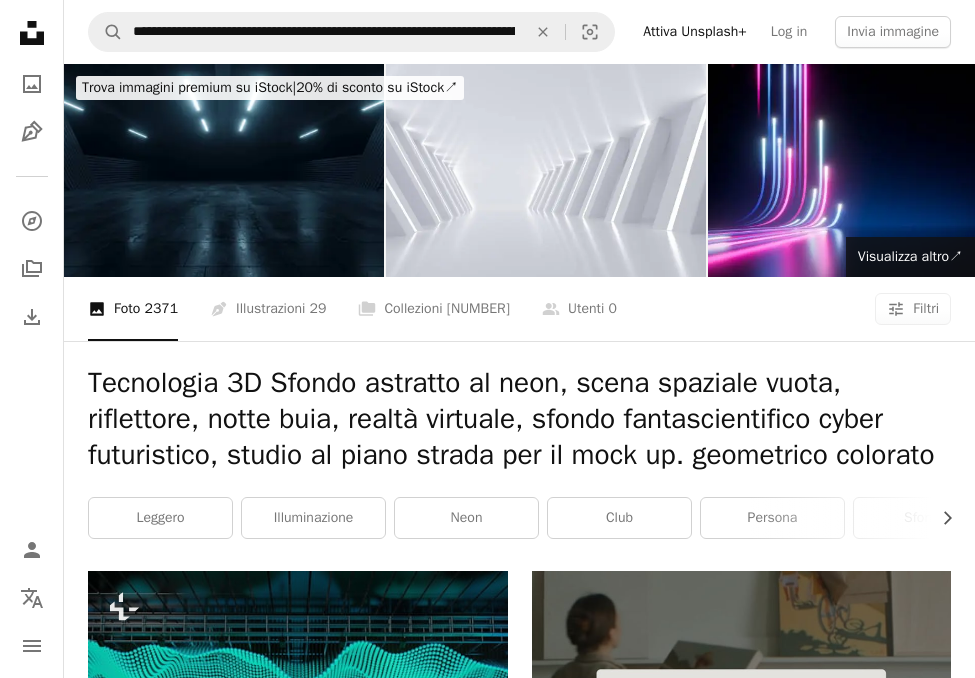 scroll, scrollTop: 0, scrollLeft: 0, axis: both 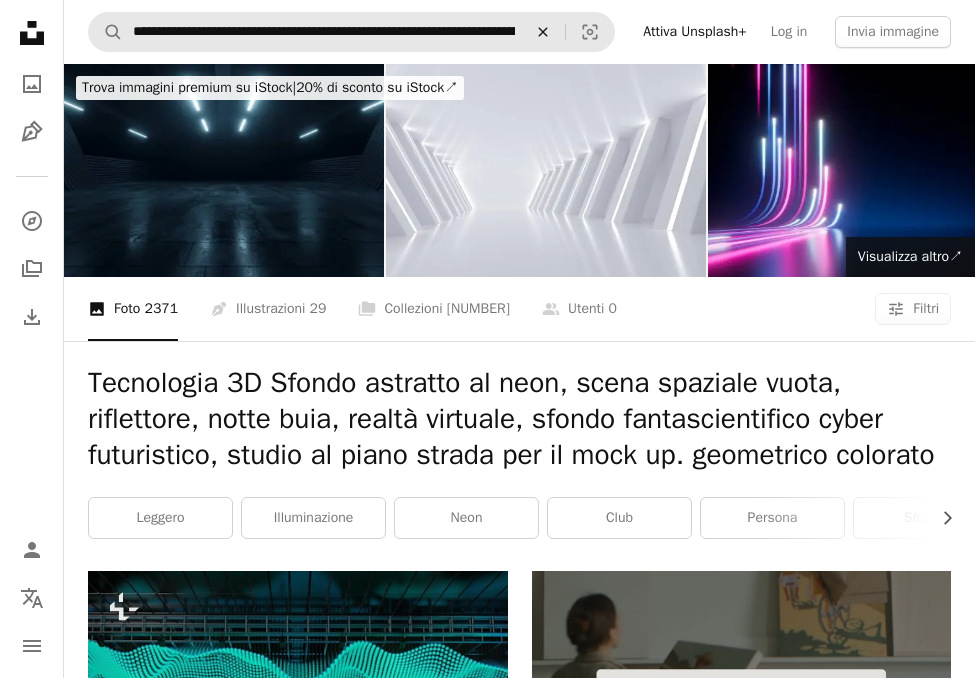 click on "An X shape" 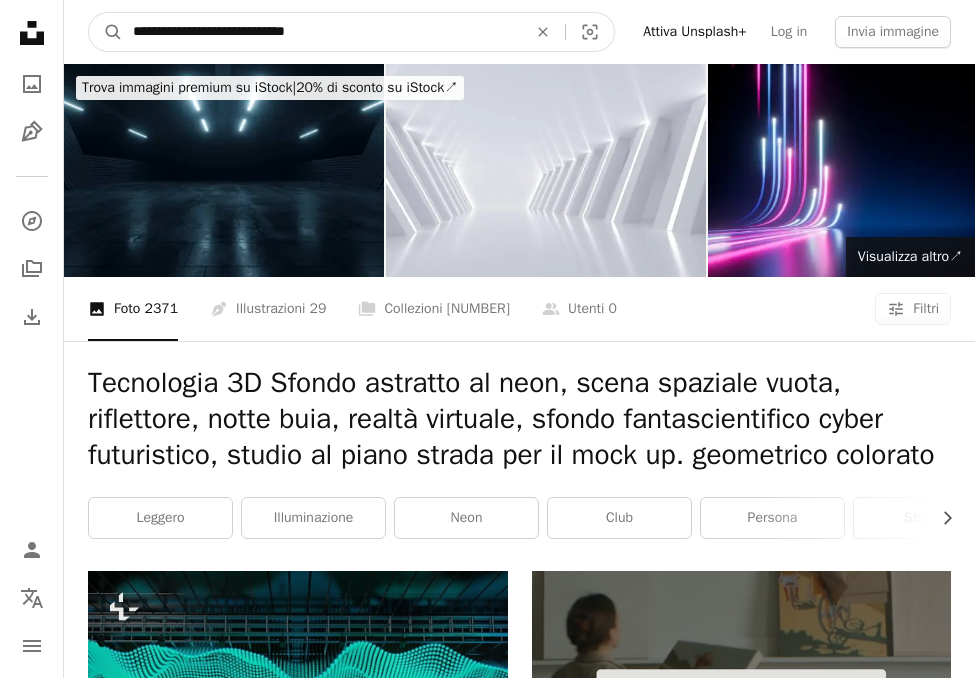 type on "**********" 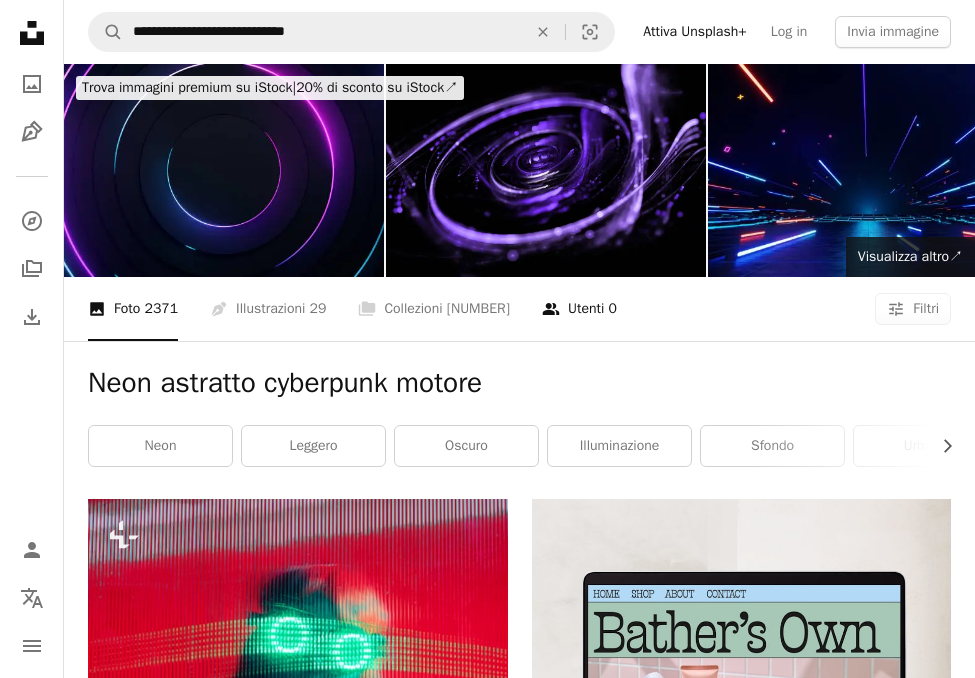 scroll, scrollTop: 0, scrollLeft: 0, axis: both 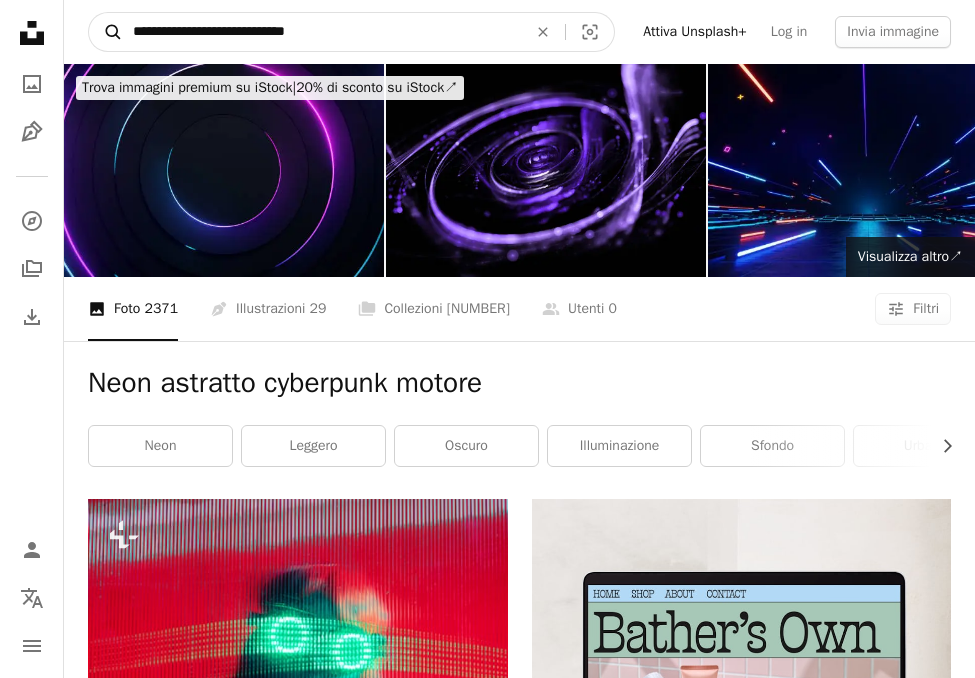 drag, startPoint x: 222, startPoint y: 32, endPoint x: 102, endPoint y: 27, distance: 120.10412 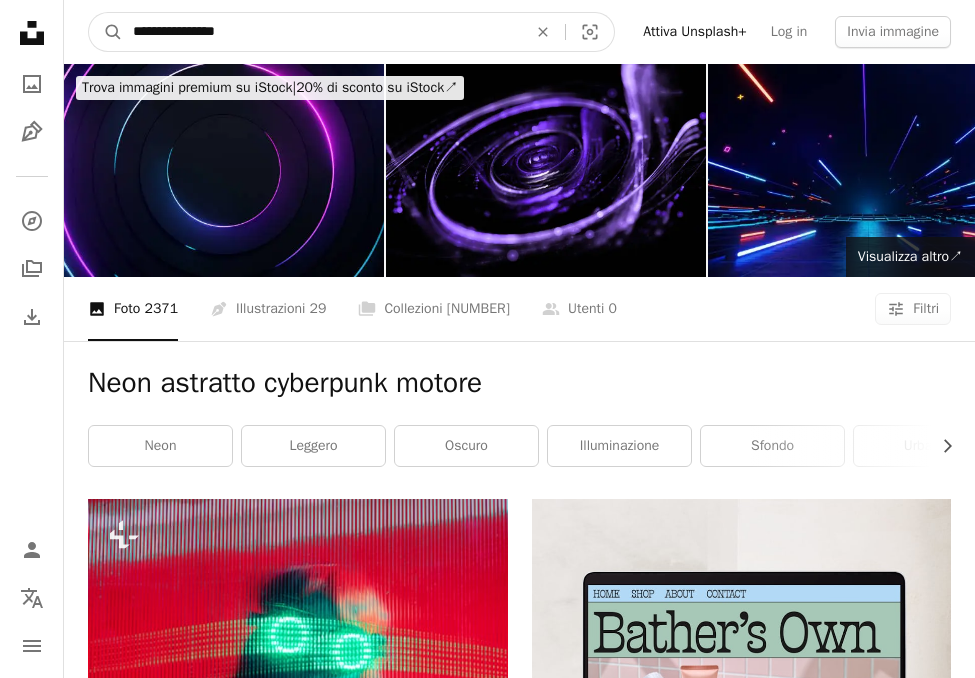 click on "**********" at bounding box center (322, 32) 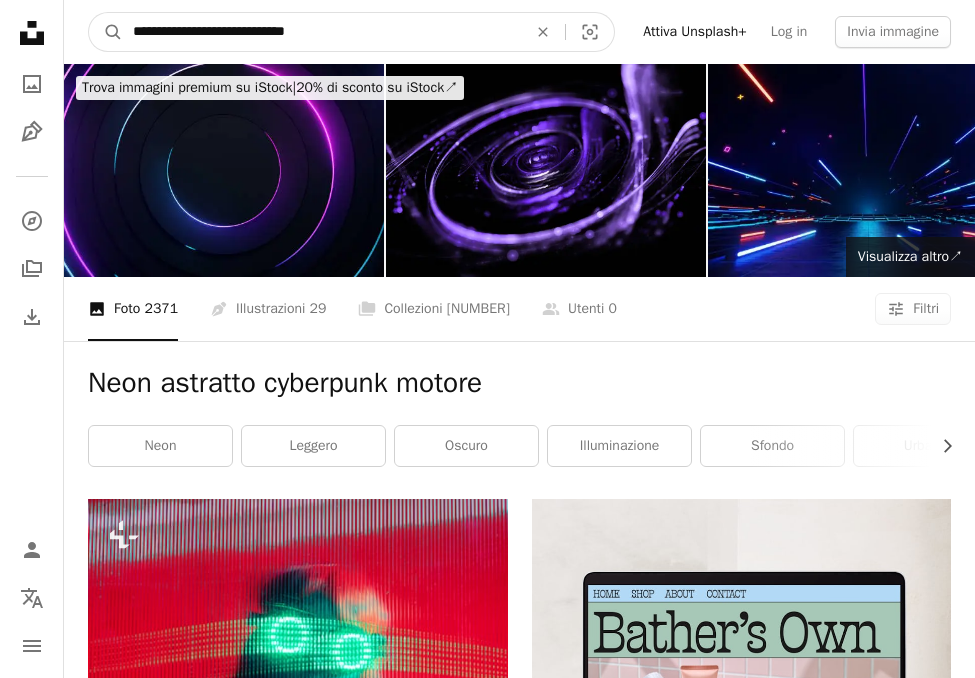 type on "**********" 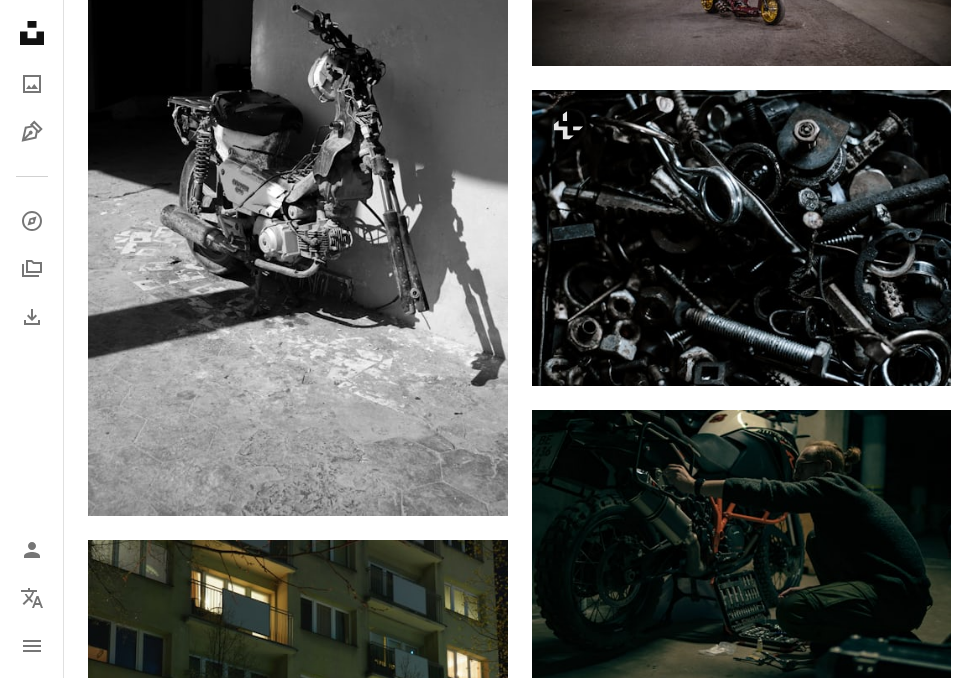 scroll, scrollTop: 2424, scrollLeft: 0, axis: vertical 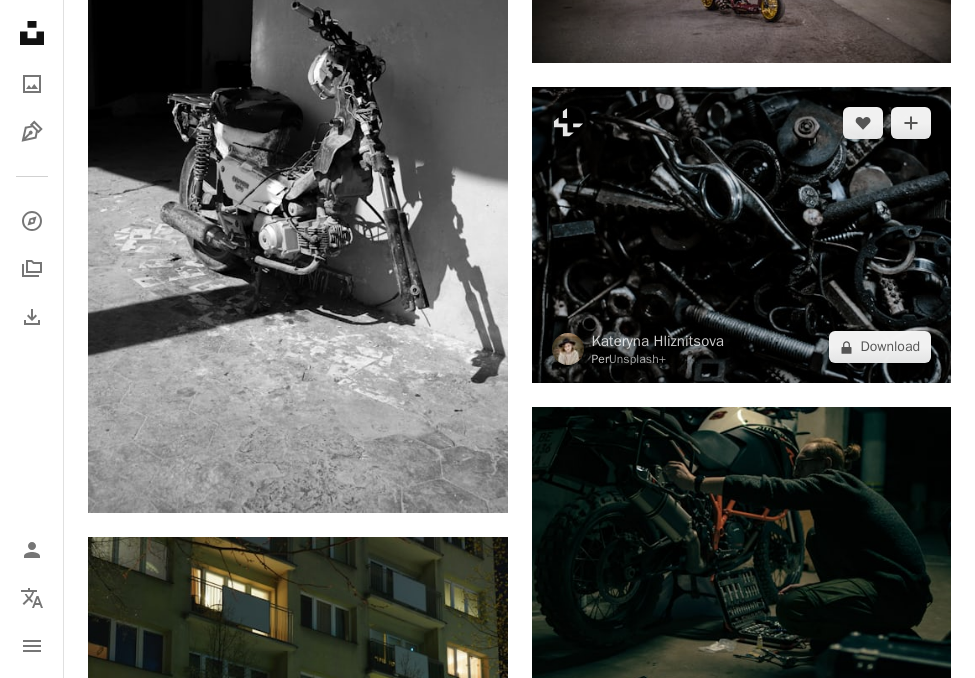 click at bounding box center [742, 235] 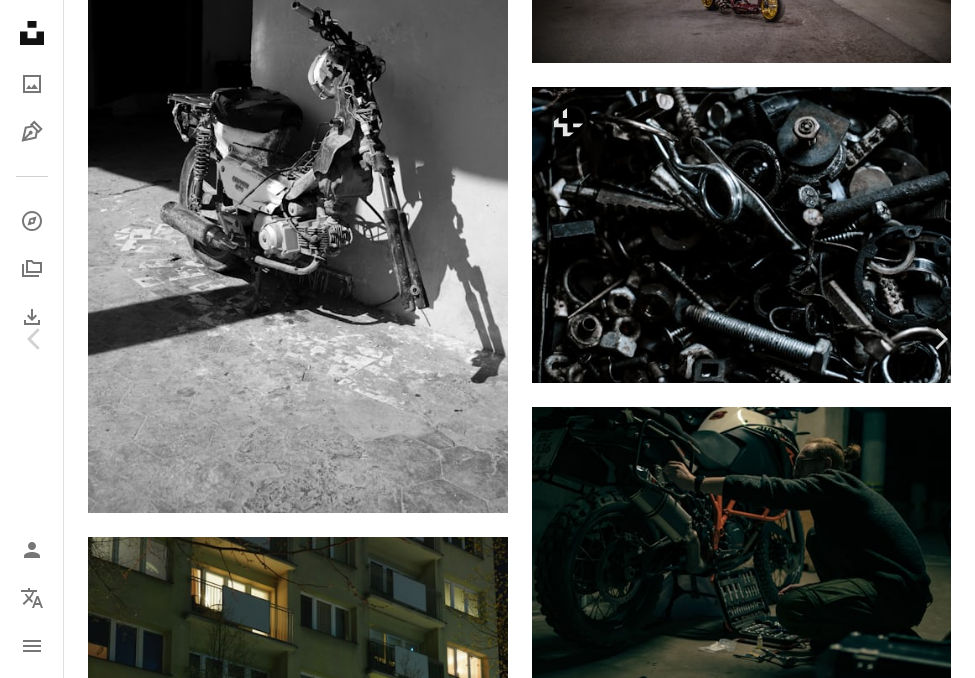 click on "A lock Download" at bounding box center [829, 3655] 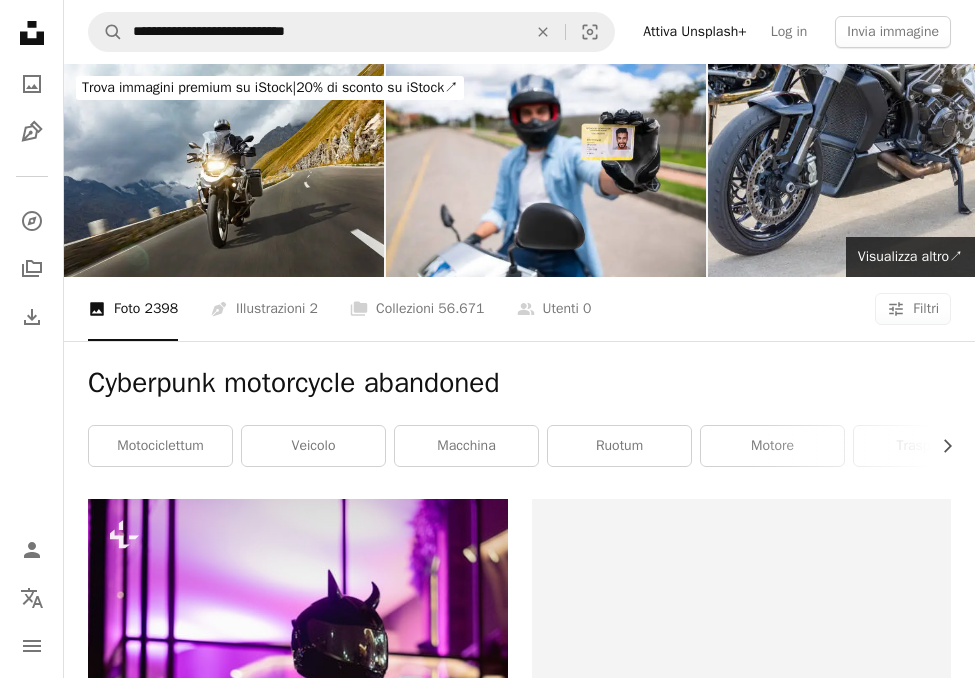 scroll, scrollTop: 0, scrollLeft: 0, axis: both 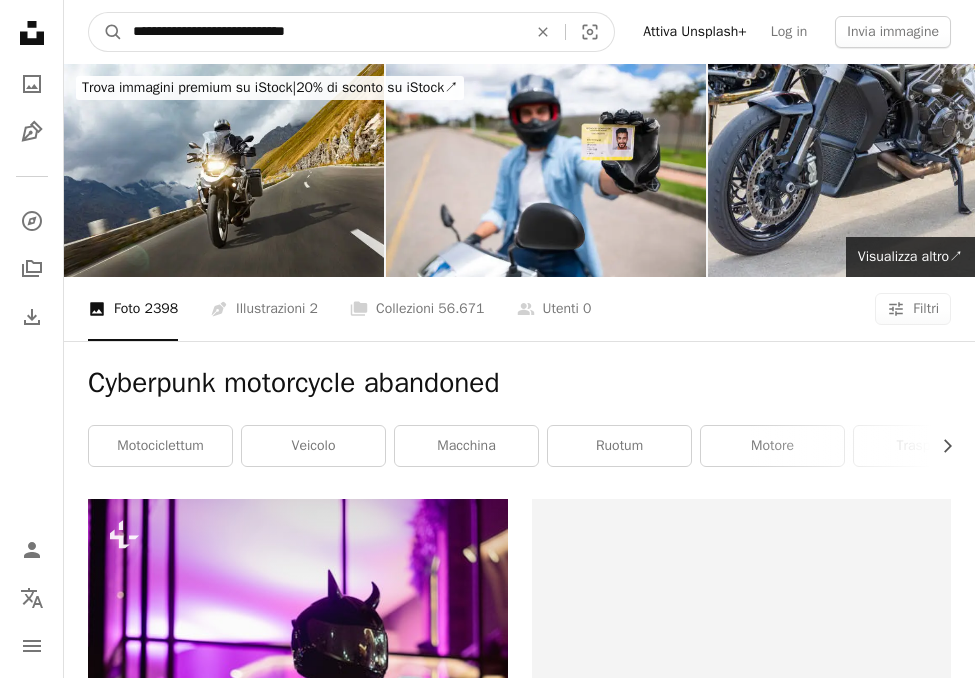 drag, startPoint x: 353, startPoint y: 23, endPoint x: 283, endPoint y: 23, distance: 70 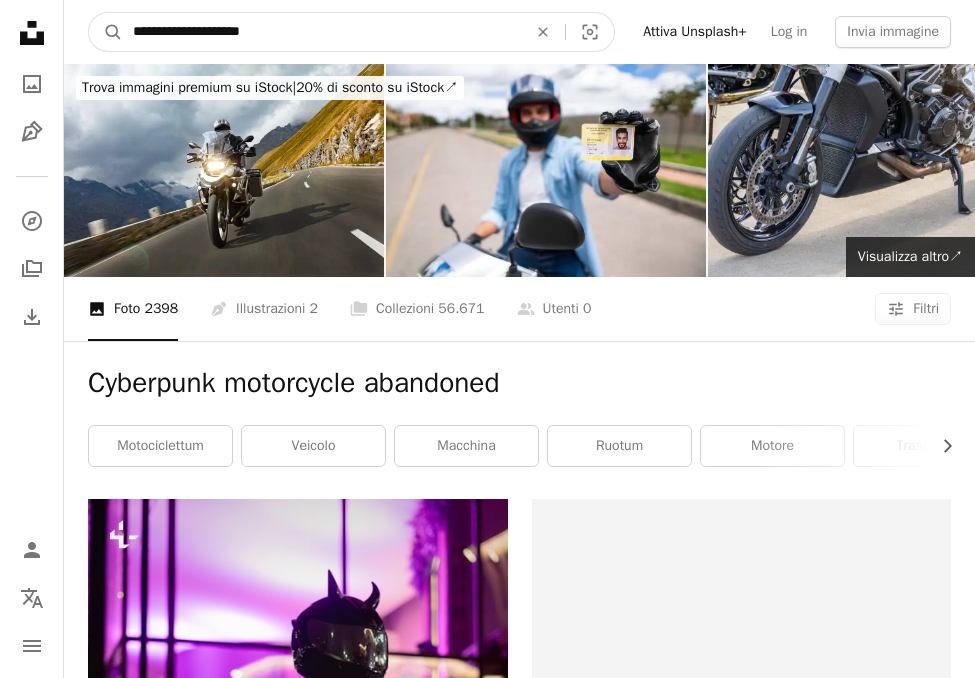 click on "A magnifying glass" at bounding box center (106, 32) 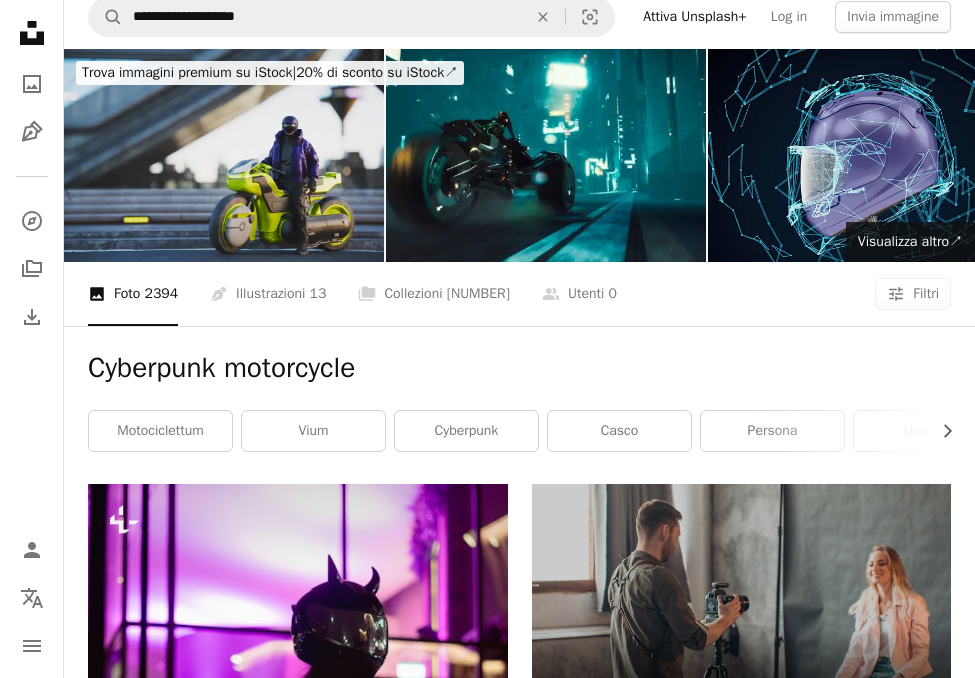 scroll, scrollTop: 12, scrollLeft: 0, axis: vertical 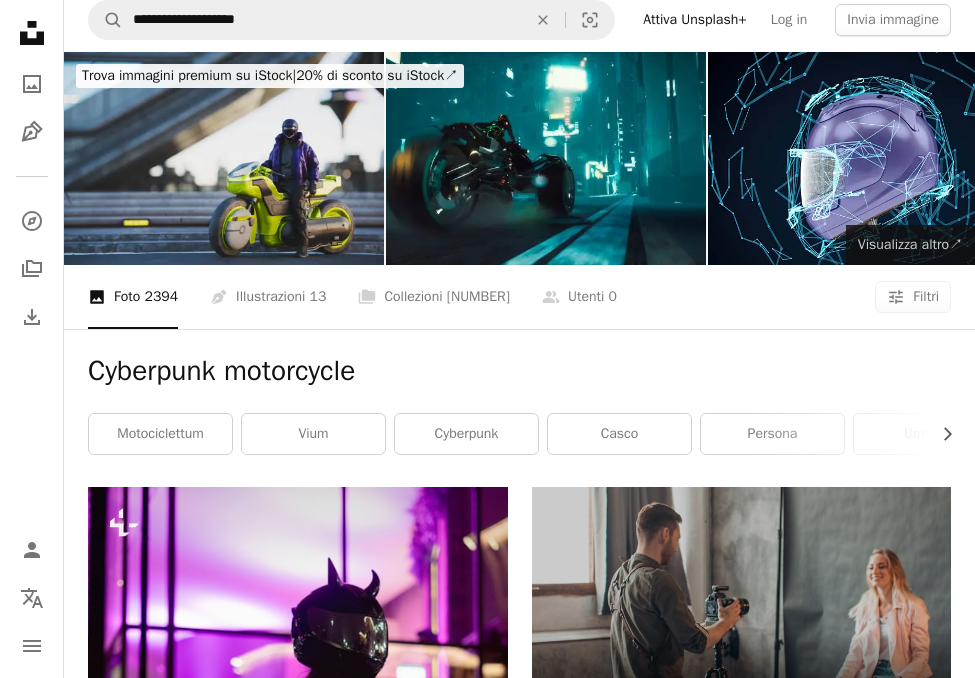 click on "Visualizza altro ↗" at bounding box center (910, 244) 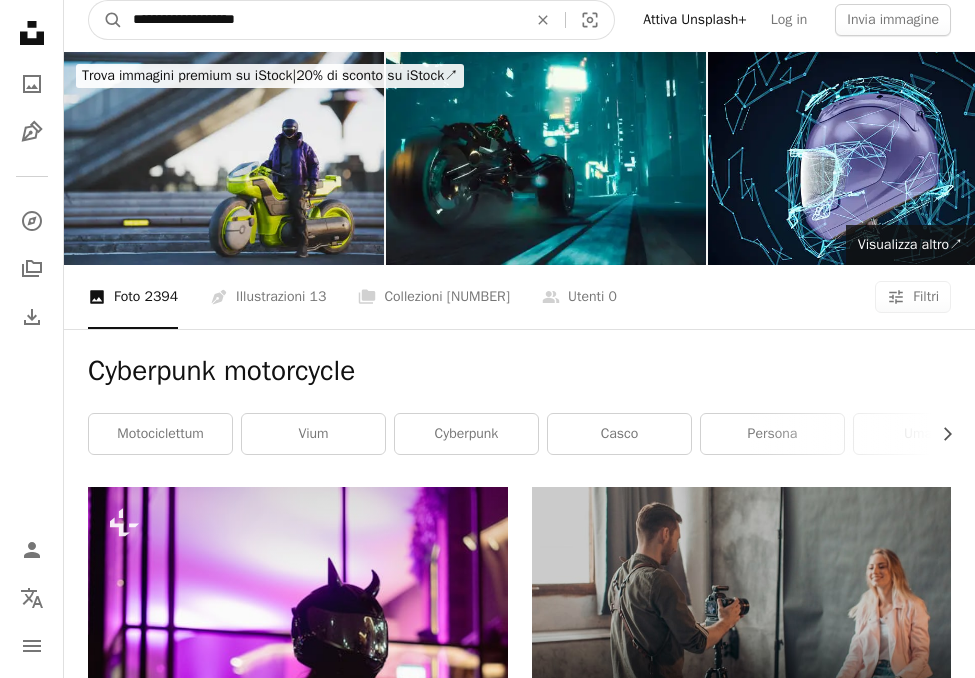 scroll, scrollTop: 0, scrollLeft: 0, axis: both 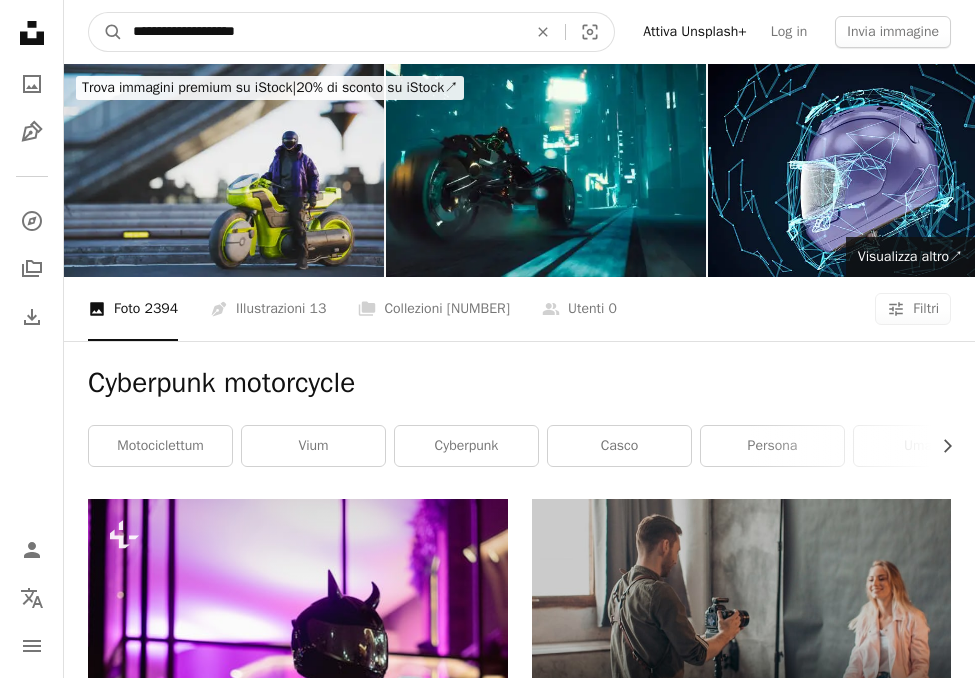 drag, startPoint x: 368, startPoint y: 17, endPoint x: 117, endPoint y: -17, distance: 253.29233 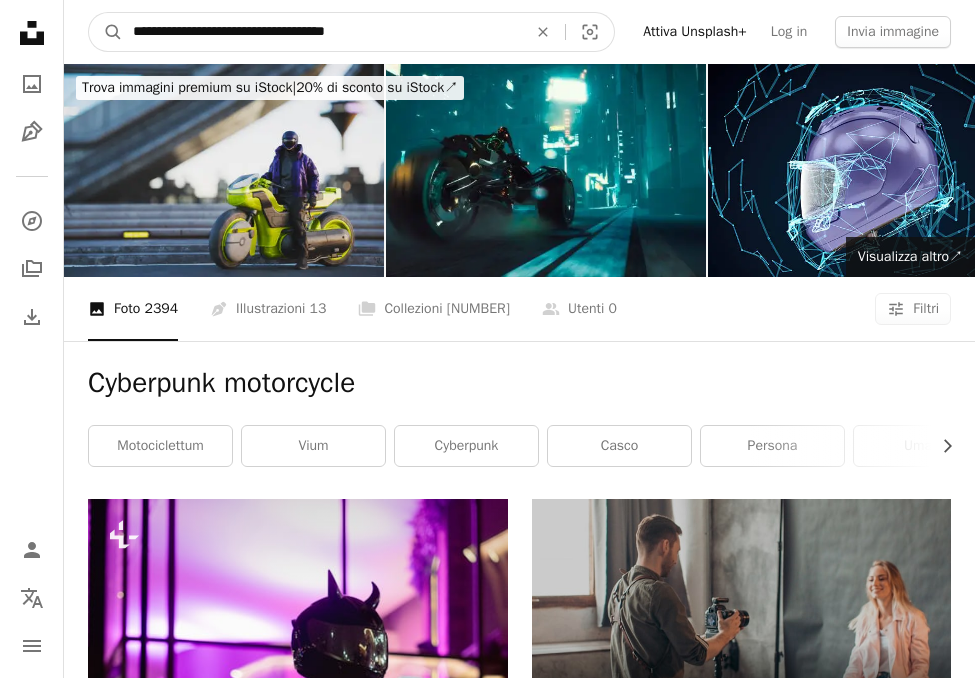 click on "A magnifying glass" at bounding box center [106, 32] 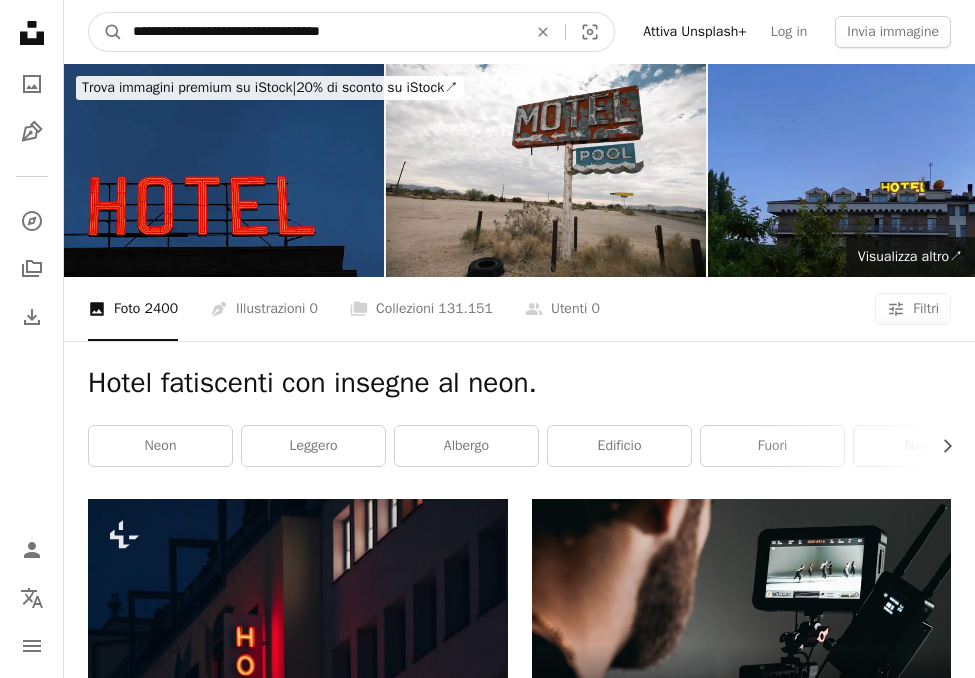 click on "**********" at bounding box center (322, 32) 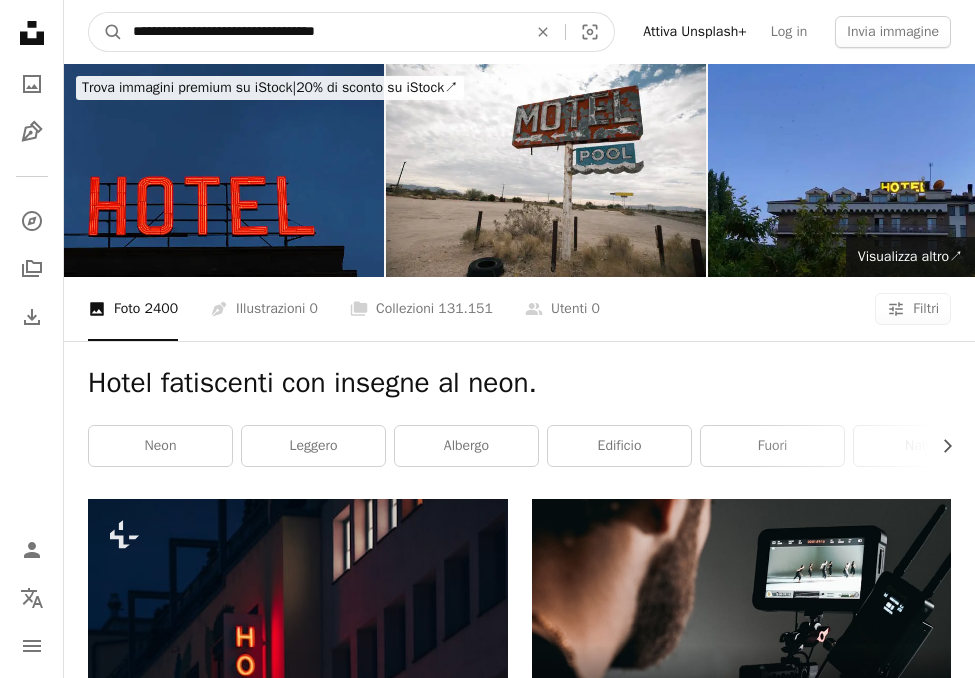 click on "A magnifying glass" at bounding box center [106, 32] 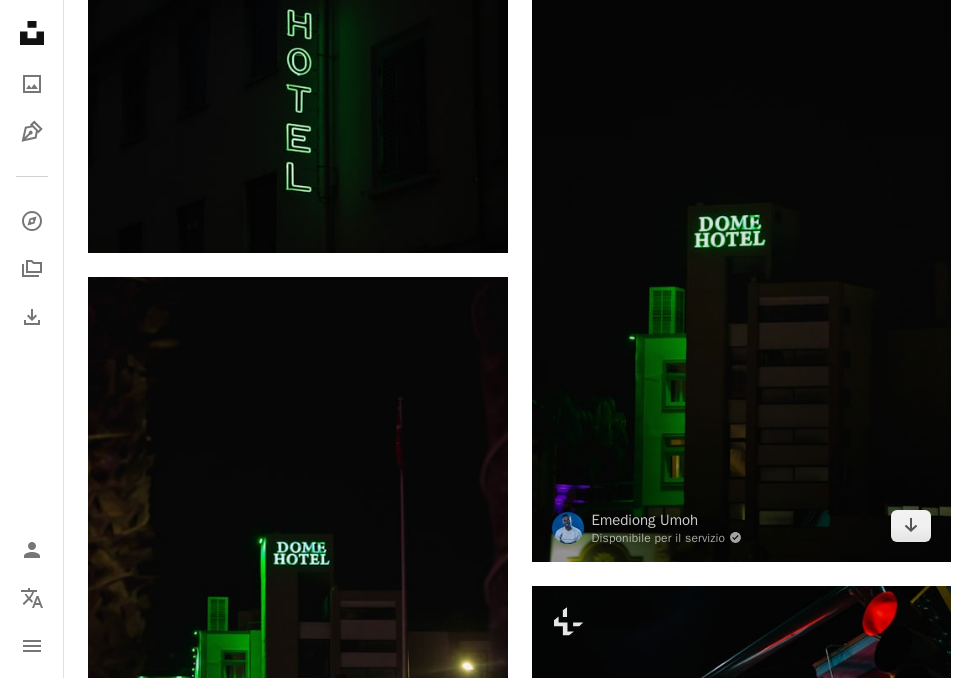 scroll, scrollTop: 1134, scrollLeft: 0, axis: vertical 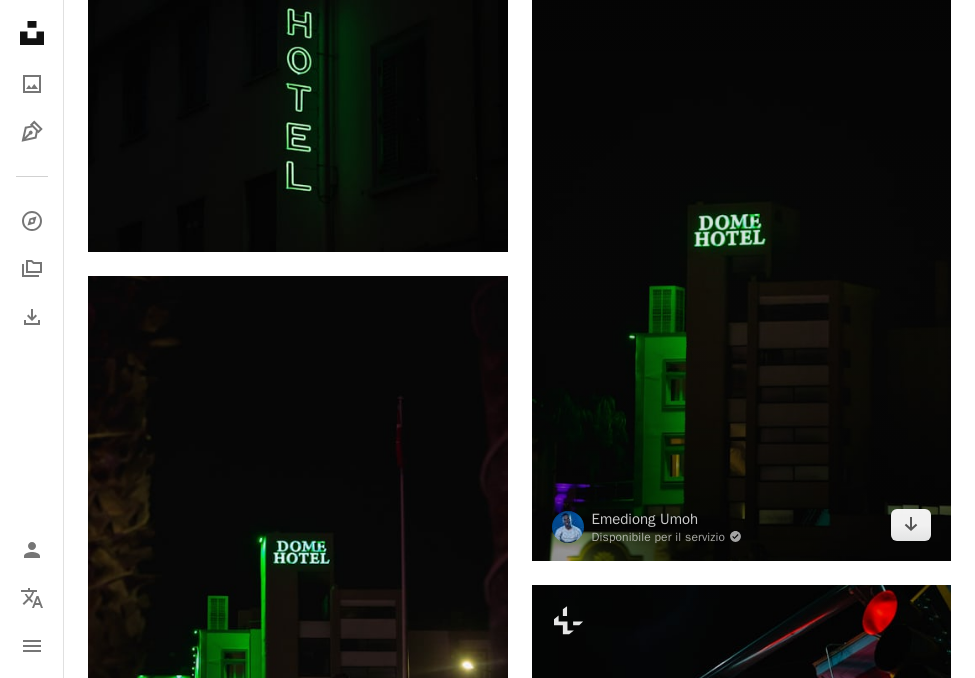 click at bounding box center (742, 245) 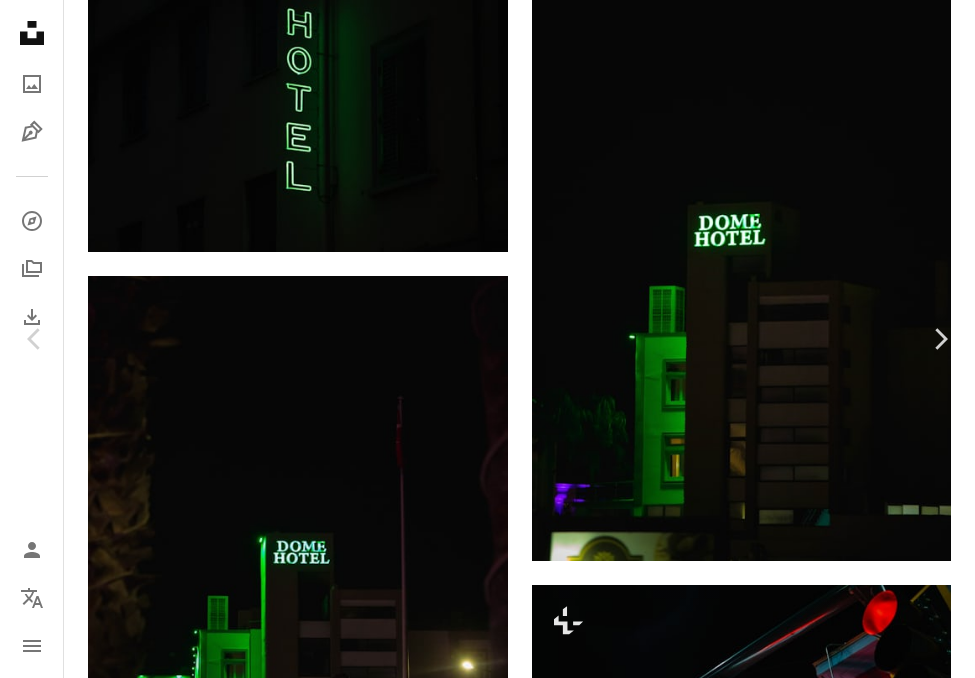 scroll, scrollTop: 60, scrollLeft: 0, axis: vertical 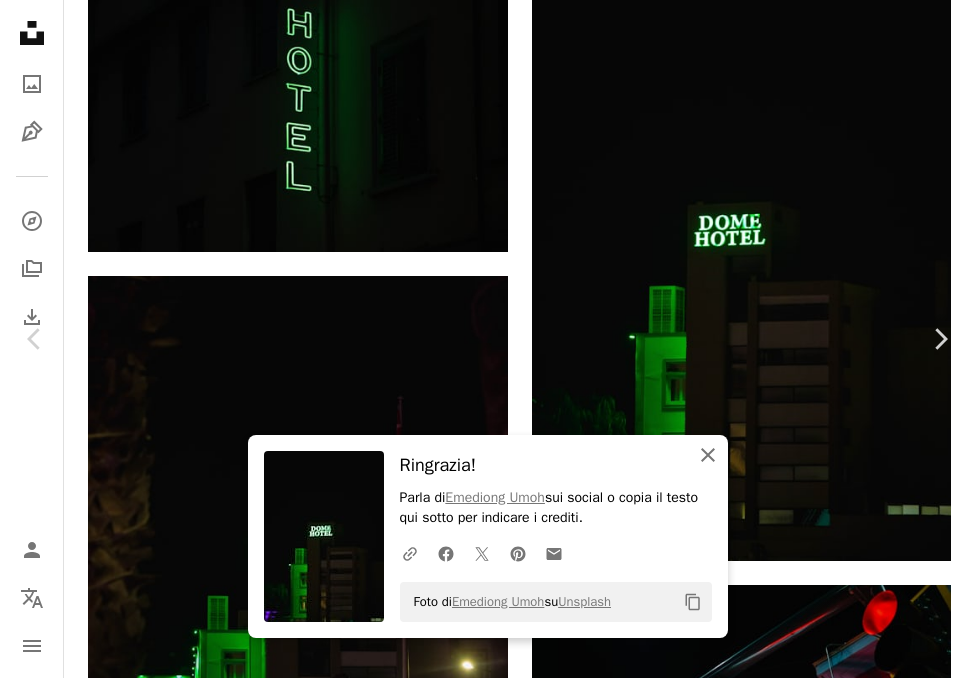 click 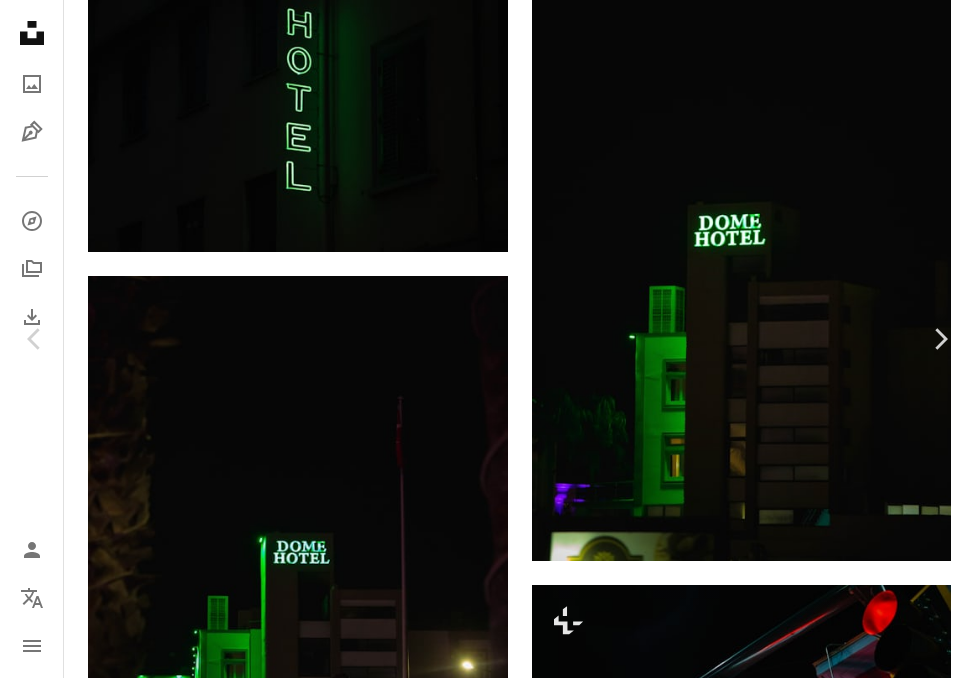 scroll, scrollTop: 3062, scrollLeft: 0, axis: vertical 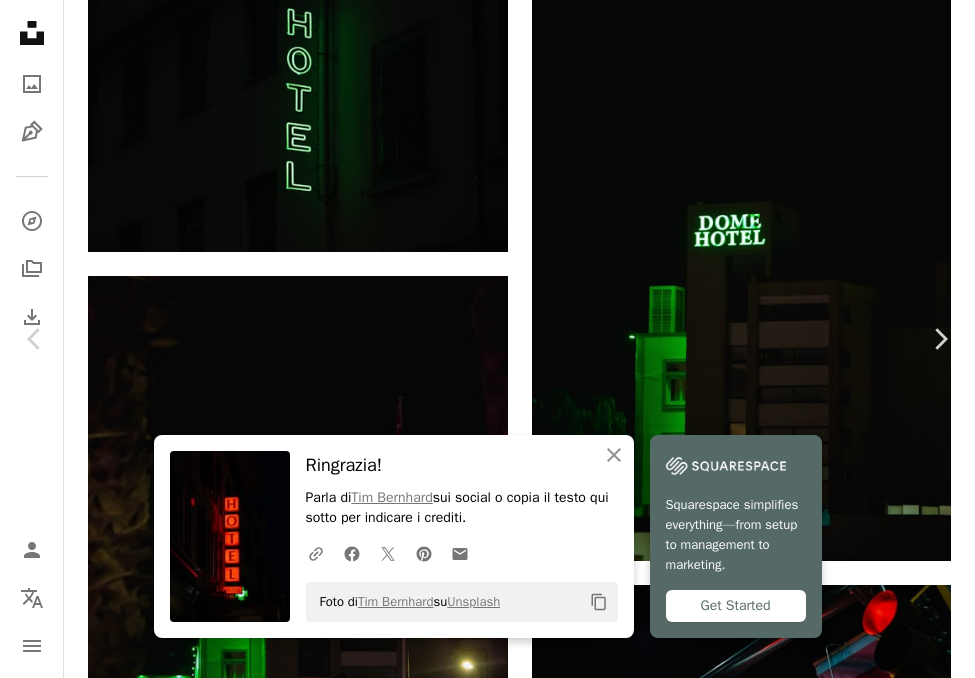 click on "An X shape Chevron left Chevron right An X shape Chiudi Ringrazia! Parla di [FIRST] [LAST] sui social o copia il testo qui sotto per indicare i crediti. A URL sharing icon (chains) Facebook icon X (formerly Twitter) icon Pinterest icon An envelope Foto di [FIRST] [LAST] su Unsplash
Copy content Squarespace simplifies everything—from setup to management to marketing. Get Started [FIRST] [LAST] Disponibile per il servizio A checkmark inside of a circle A heart A plus sign Scarica gratuitamente Chevron down Zoom in Visualizzazioni 30.293 Download 221 A forward-right arrow Condividi Info icon Info More Actions A map marker [CITY], [COUNTRY] Calendar outlined Pubblicato il 28 settembre 2021 Camera SONY, ILCE-6400 Safety Può essere utilizzato gratuitamente ai sensi della Licenza Unsplash albergo colorato rosso segno svizzero scarsa illuminazione Fotografia in condizioni di scarsa illuminazione Leggero neon Schweiz Wallpaper HD Sfoglia immagini premium correlate su iStock | Visualizza altro su iStock" at bounding box center [487, 5899] 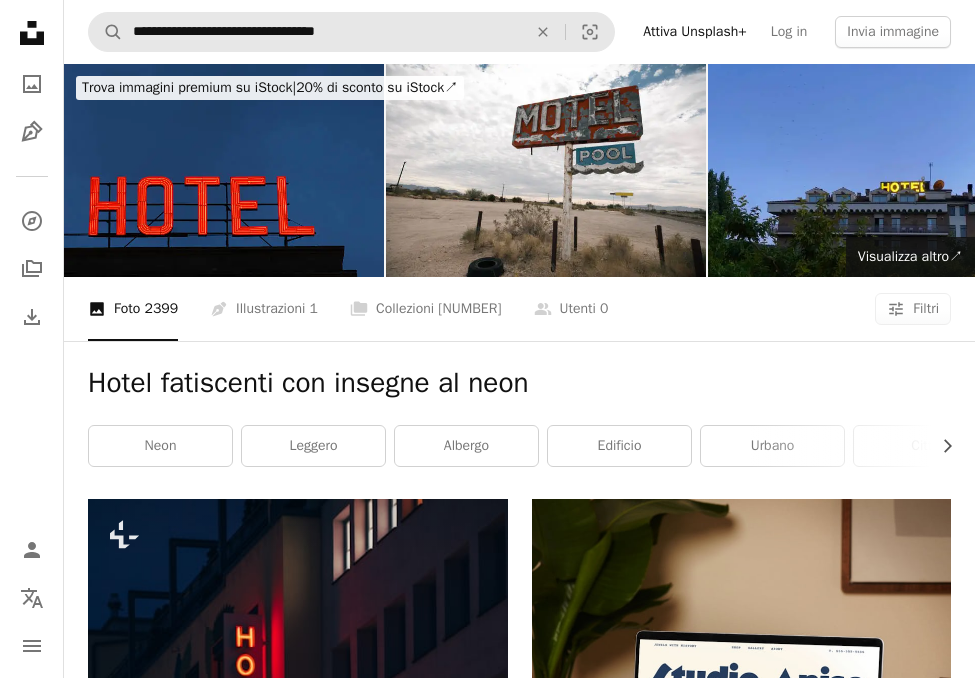 scroll, scrollTop: 0, scrollLeft: 0, axis: both 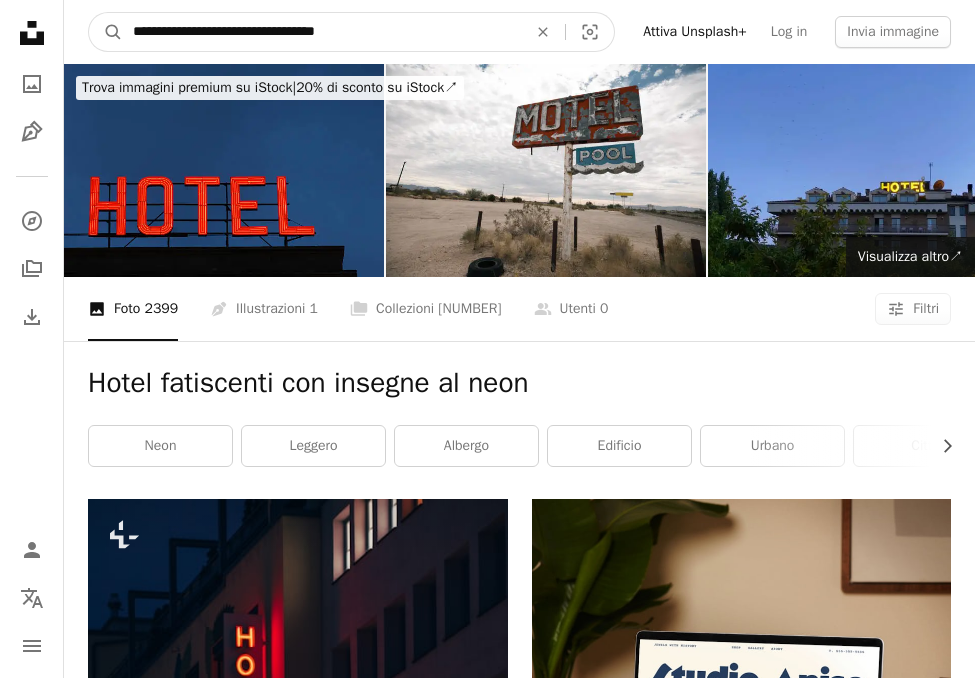 drag, startPoint x: 410, startPoint y: 40, endPoint x: 64, endPoint y: 43, distance: 346.013 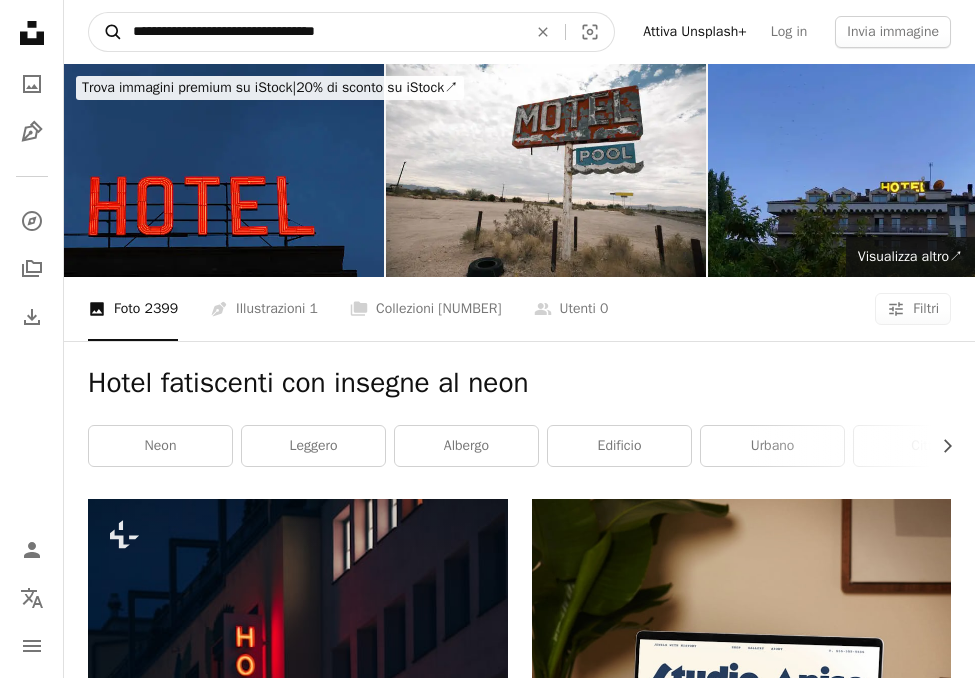 drag, startPoint x: 406, startPoint y: 25, endPoint x: 116, endPoint y: 30, distance: 290.0431 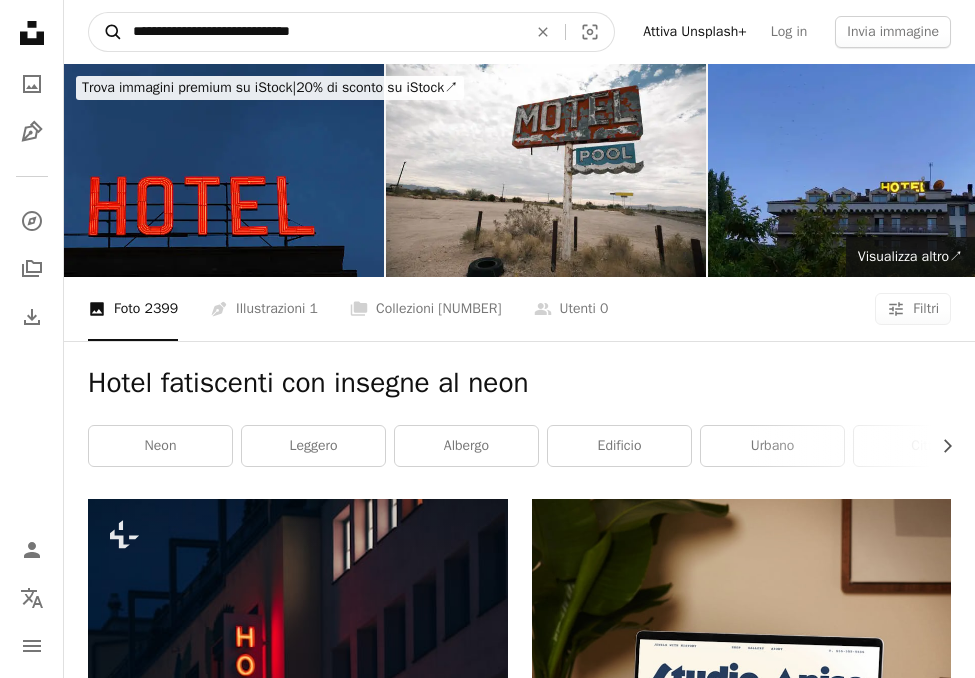 click on "A magnifying glass" at bounding box center (106, 32) 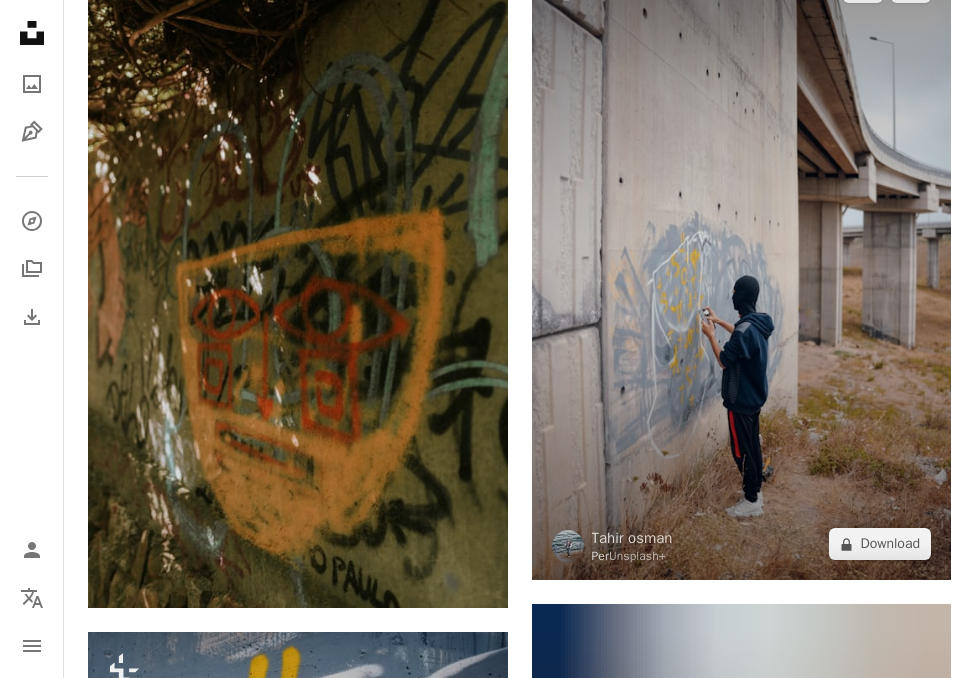 scroll, scrollTop: 1770, scrollLeft: 0, axis: vertical 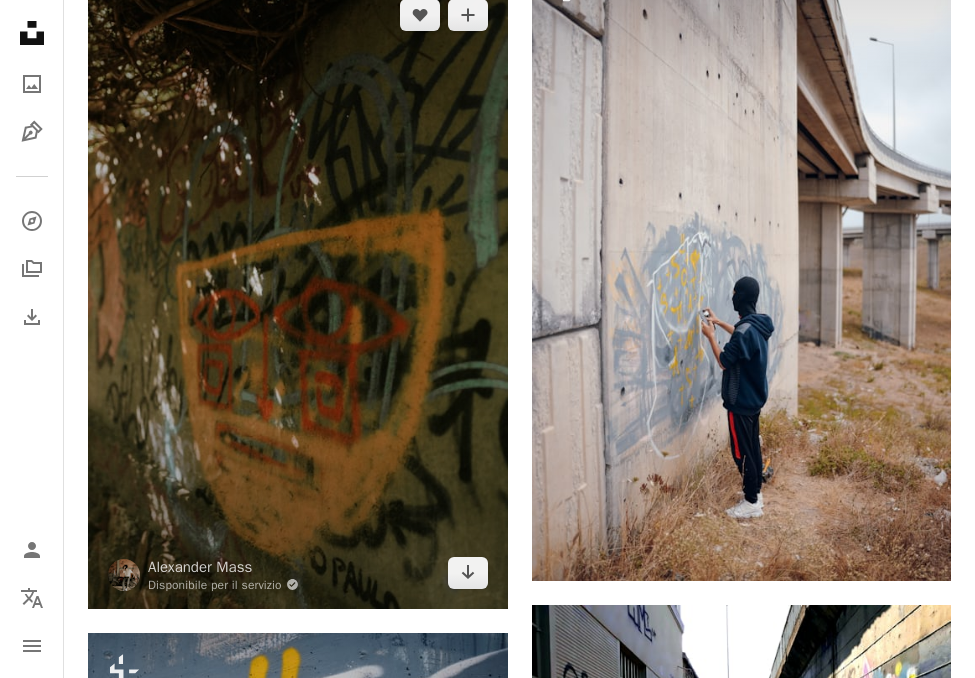 click at bounding box center [298, 293] 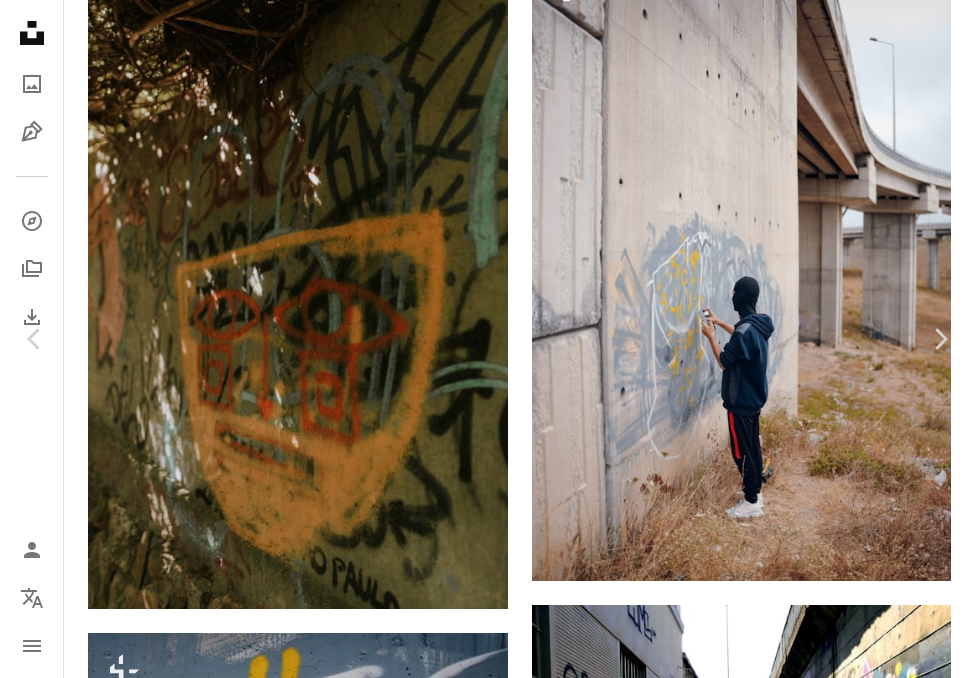 scroll, scrollTop: 15, scrollLeft: 0, axis: vertical 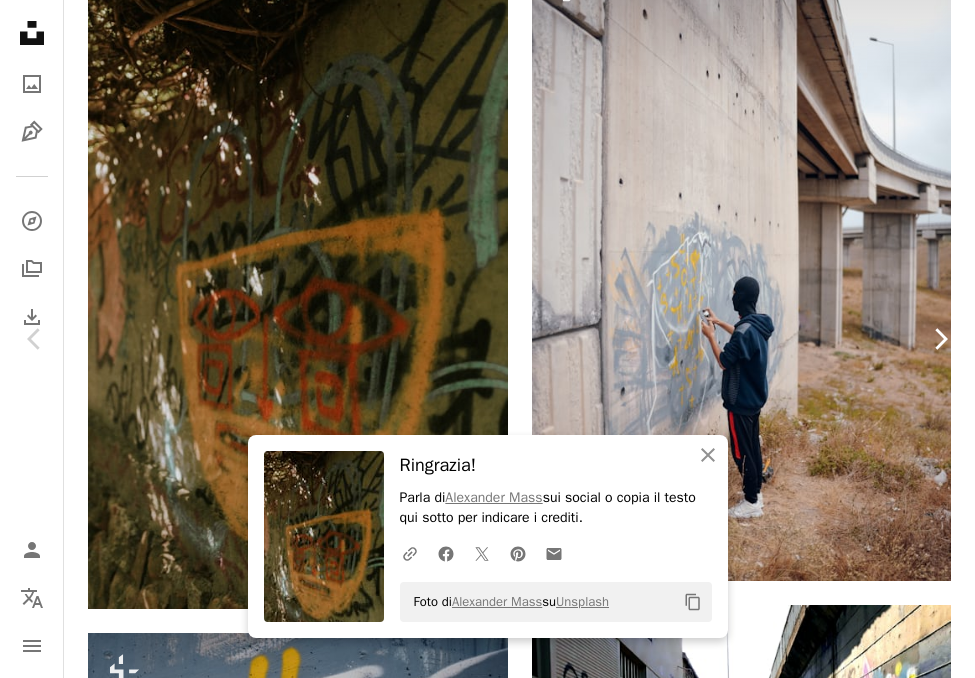 click on "Chevron right" at bounding box center (940, 339) 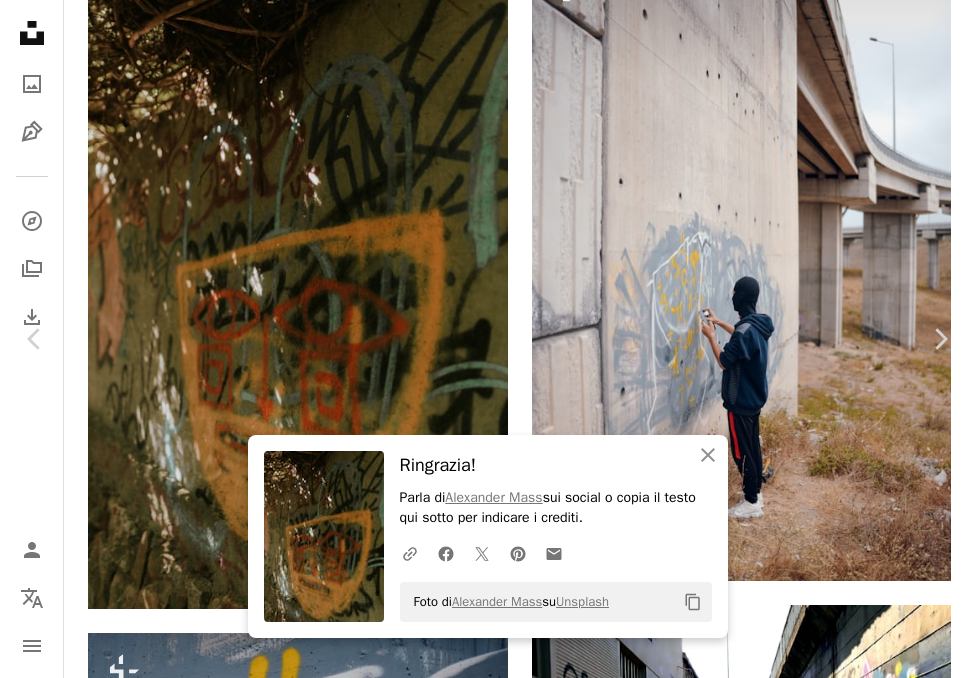click at bounding box center [324, 536] 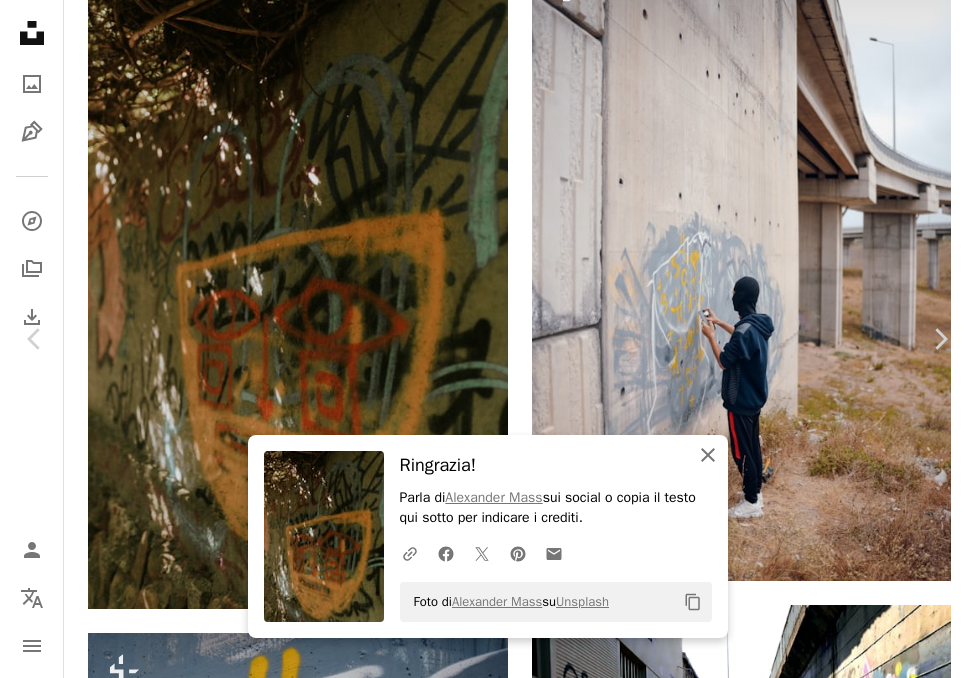 click on "An X shape" 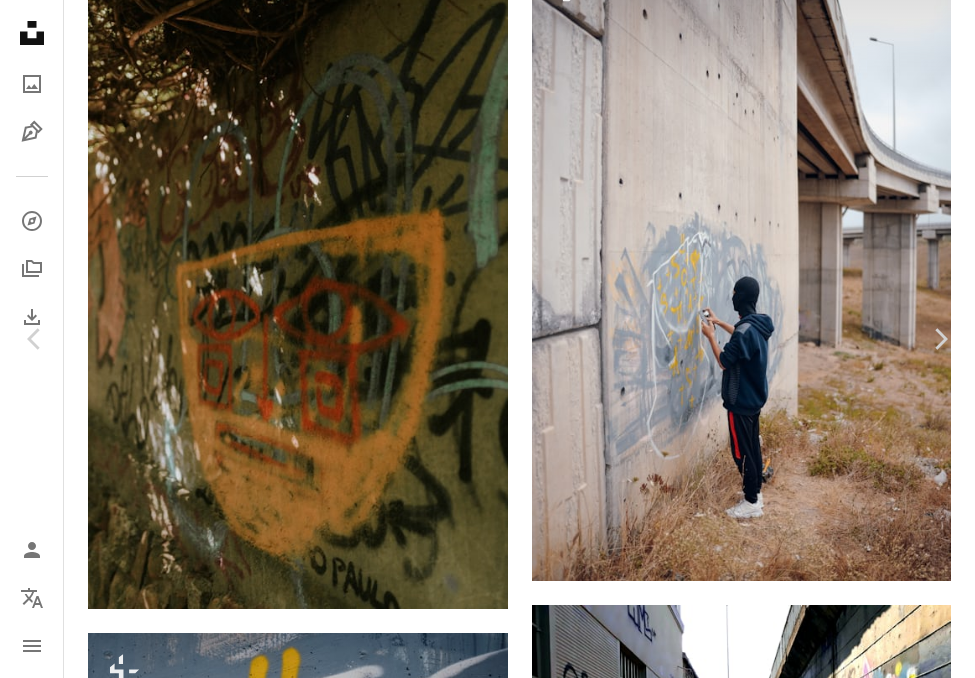 scroll, scrollTop: 3045, scrollLeft: 0, axis: vertical 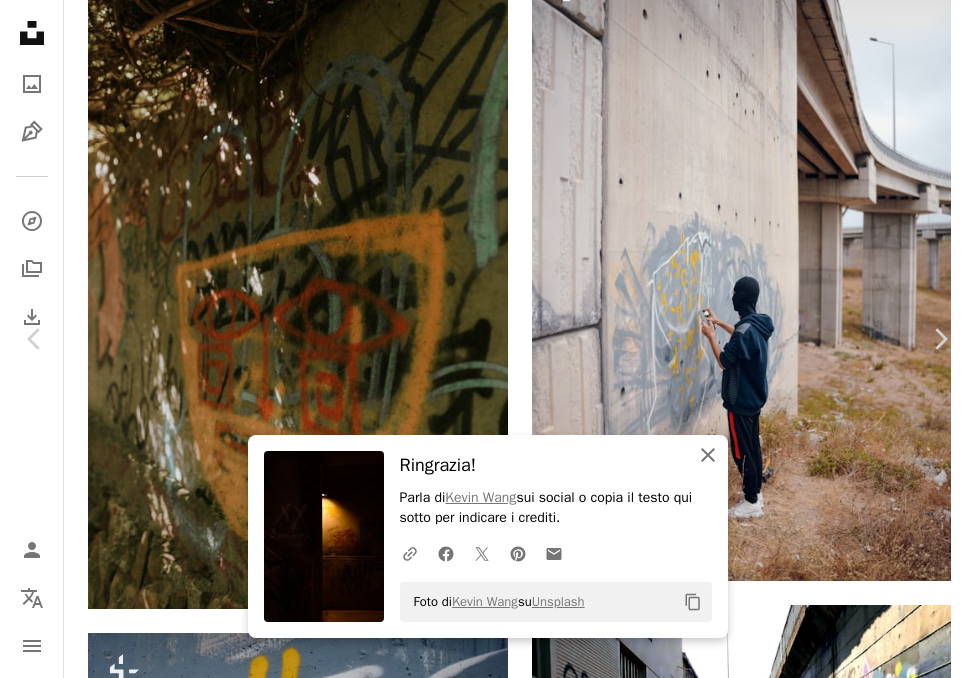 click on "An X shape" 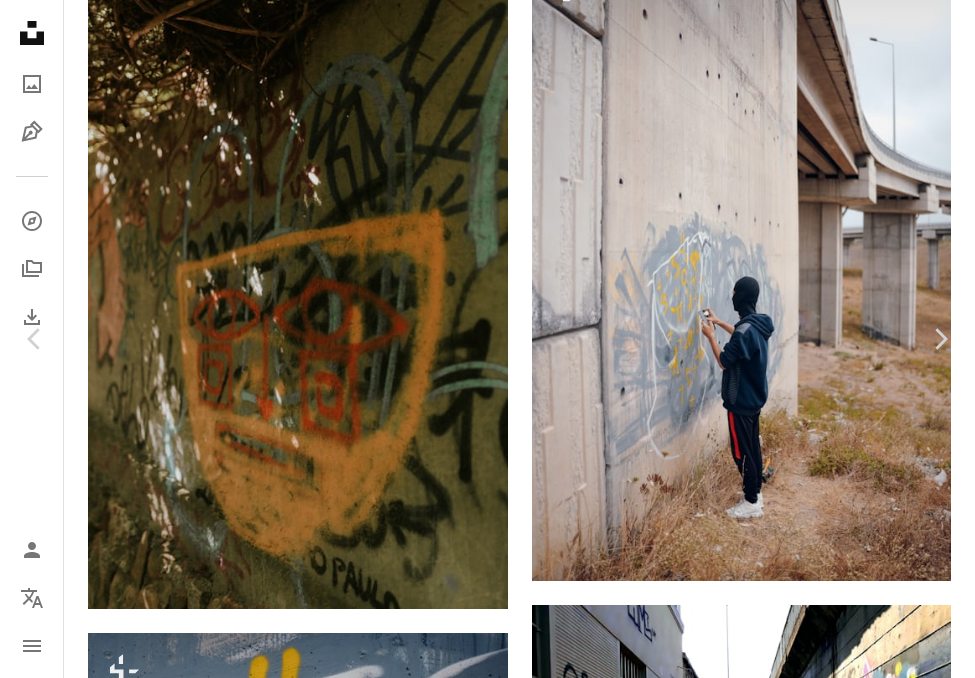 scroll, scrollTop: 2800, scrollLeft: 0, axis: vertical 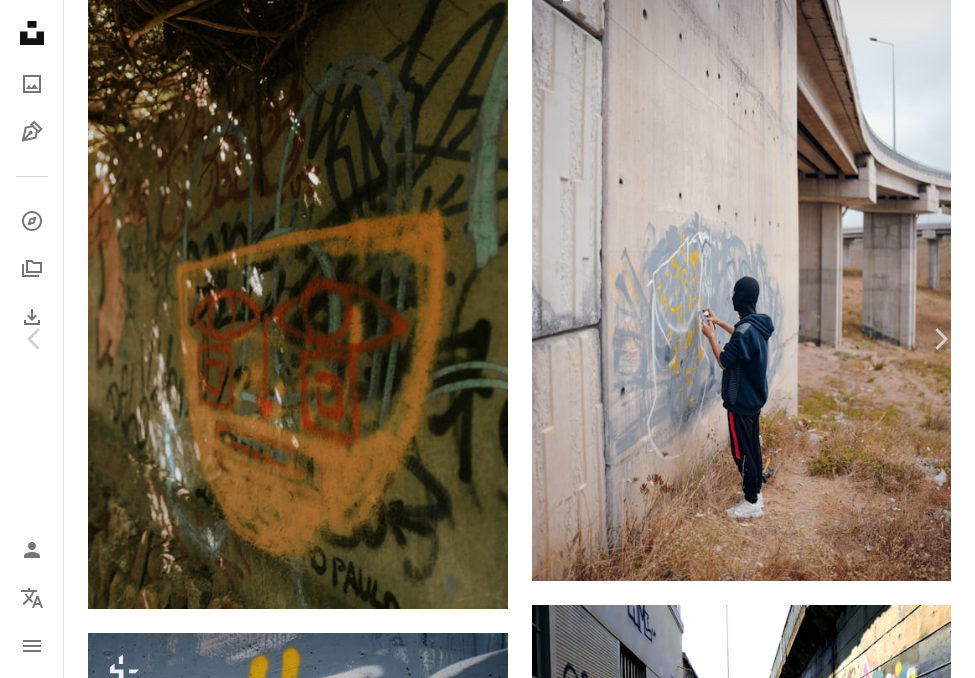 click on "Scarica gratuitamente" at bounding box center (767, 4584) 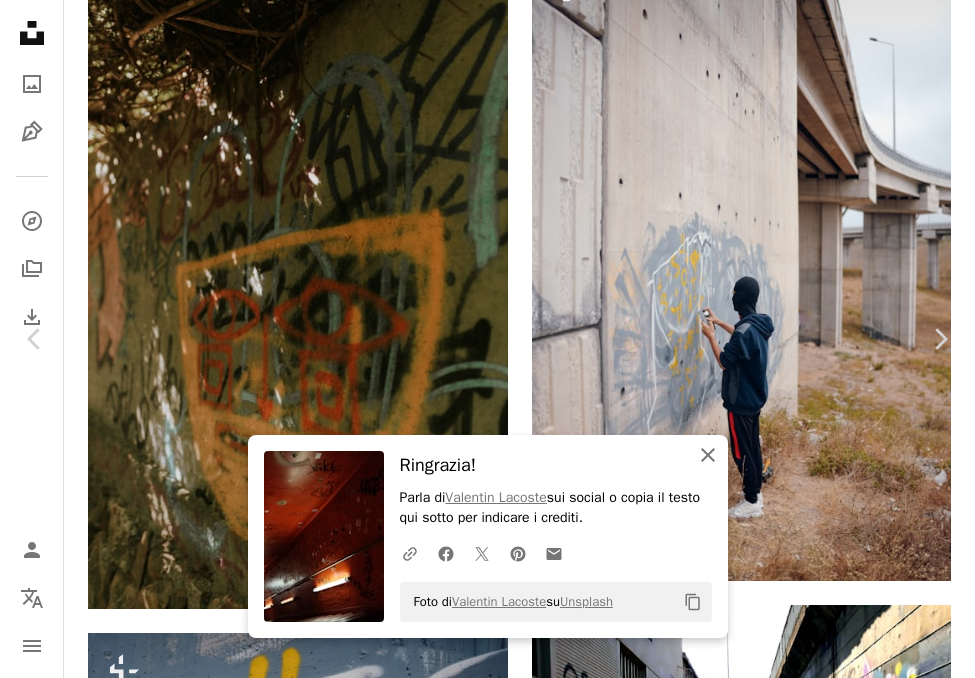 click on "An X shape" 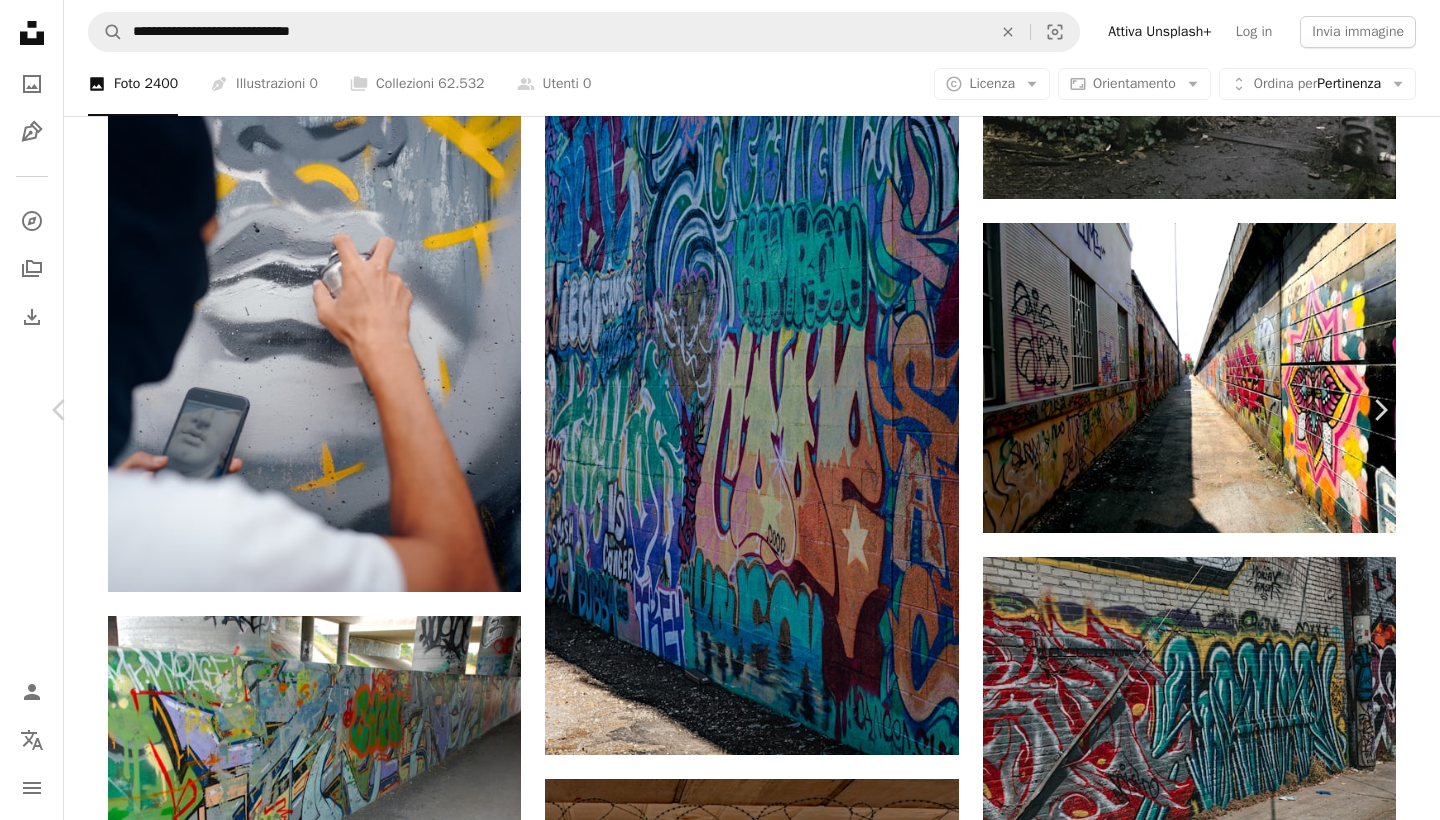 scroll, scrollTop: 1120, scrollLeft: 0, axis: vertical 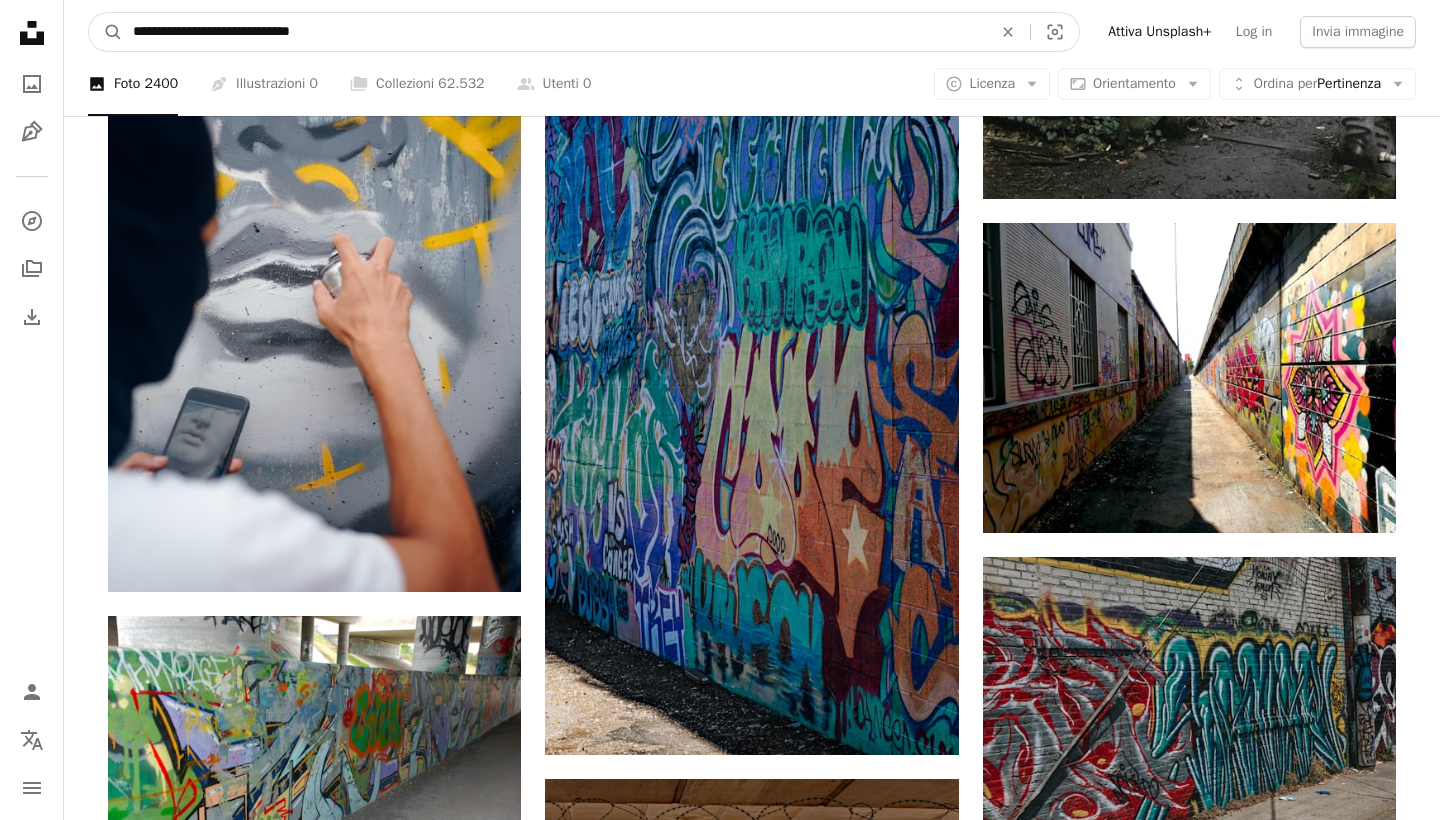 drag, startPoint x: 664, startPoint y: 41, endPoint x: 78, endPoint y: 46, distance: 586.0213 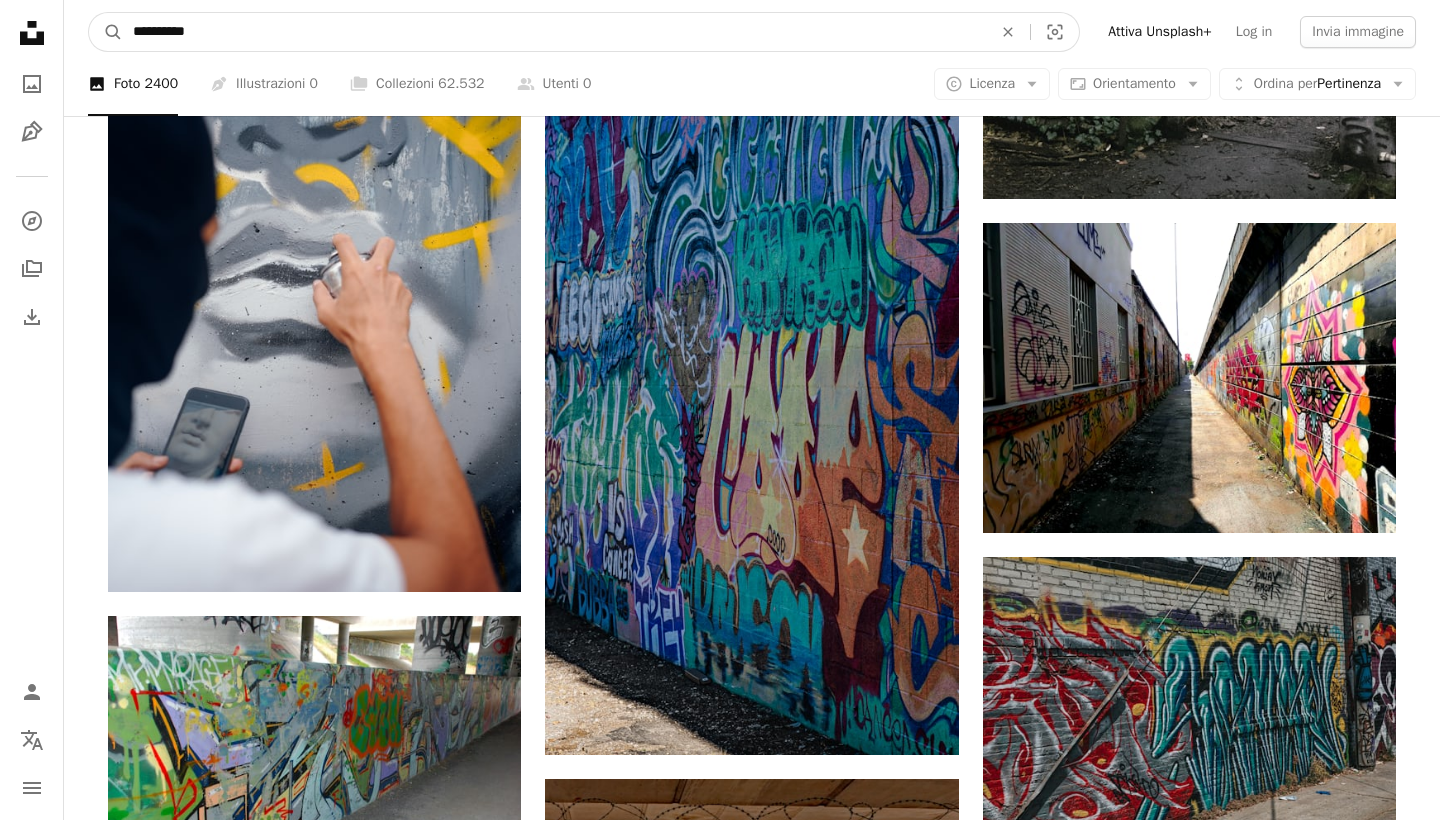 type on "**********" 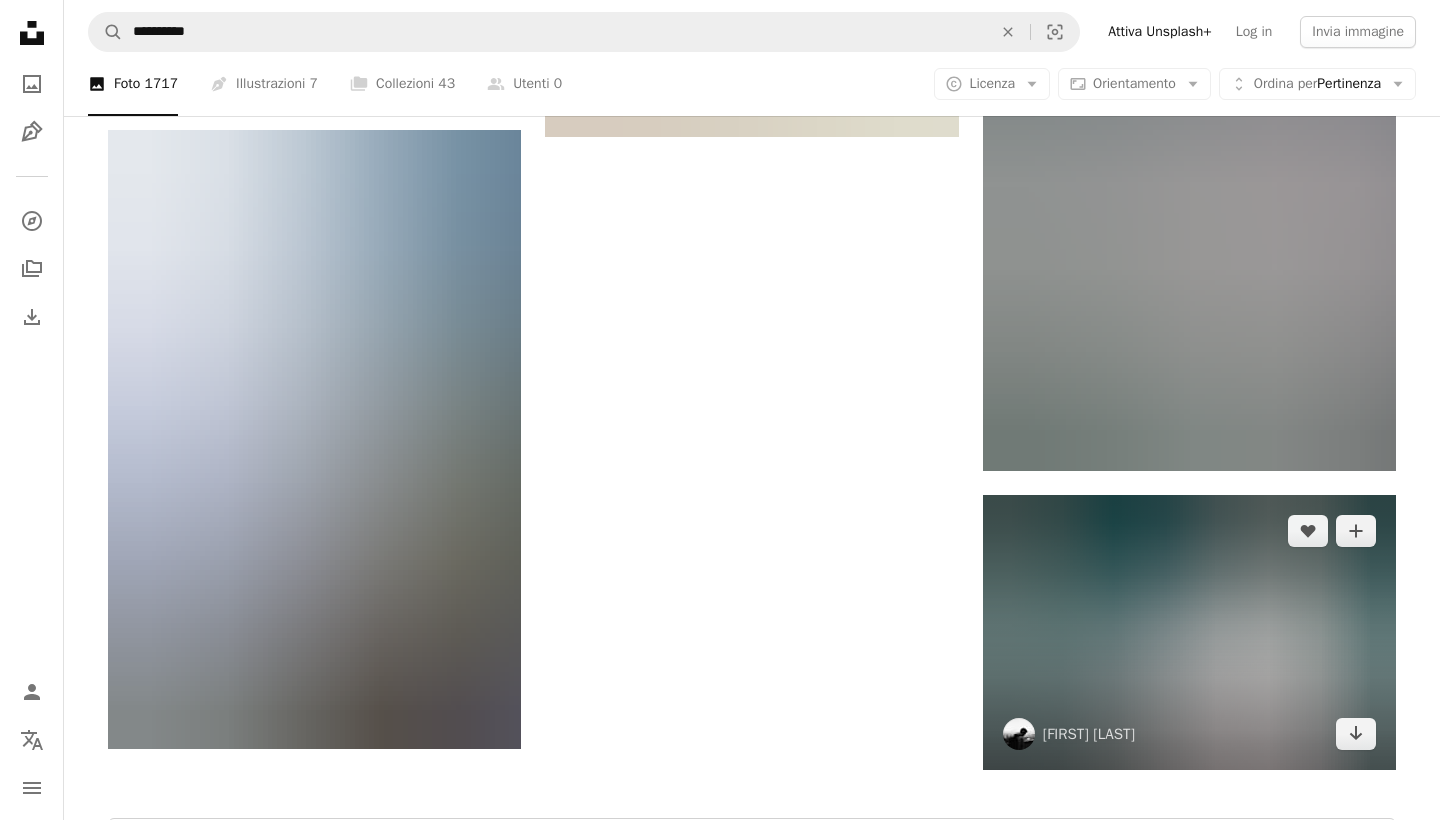 scroll, scrollTop: 3132, scrollLeft: 0, axis: vertical 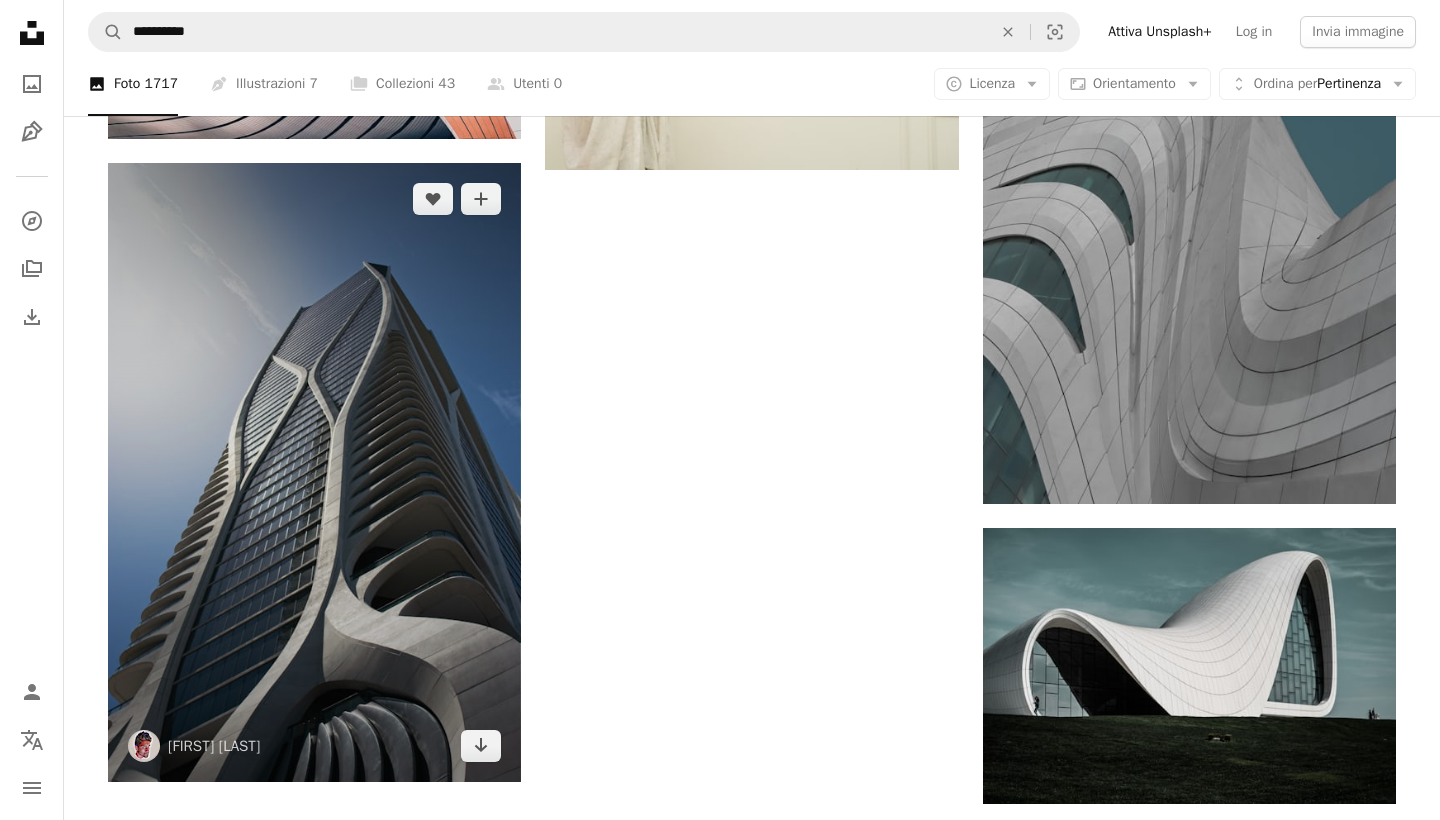 click at bounding box center (314, 472) 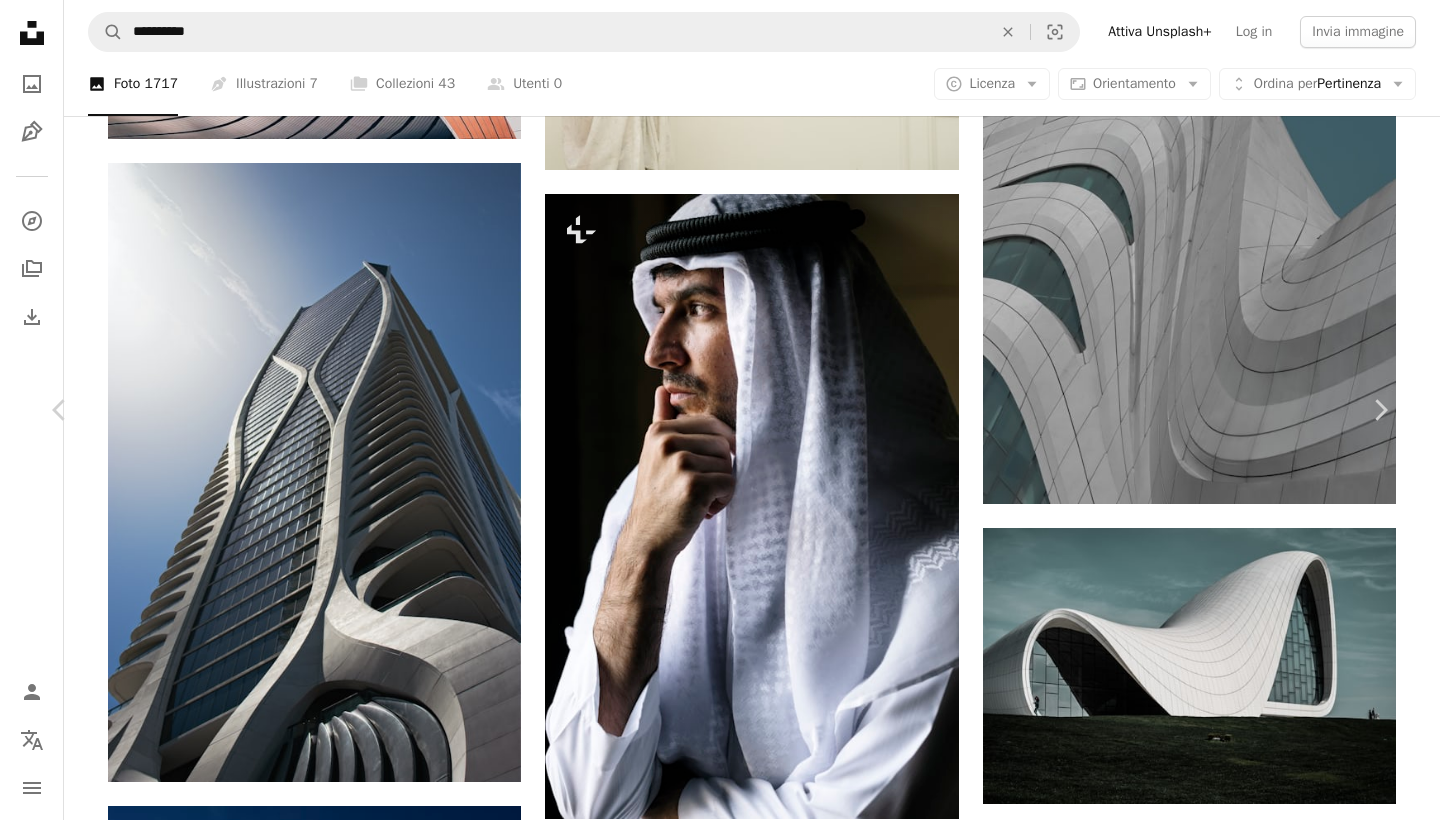 click on "Scarica gratuitamente" at bounding box center [1182, 5165] 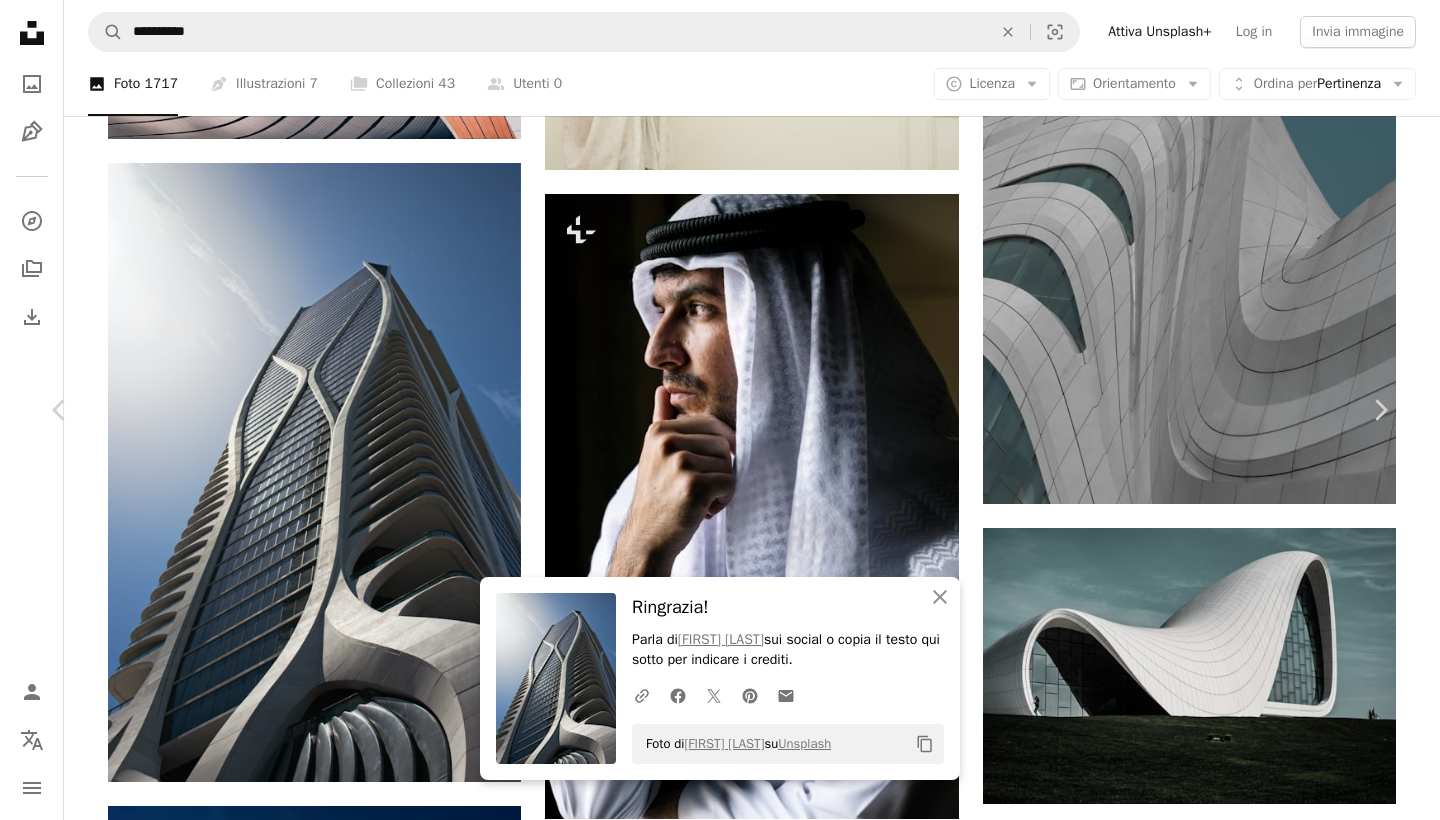 scroll, scrollTop: 2090, scrollLeft: 0, axis: vertical 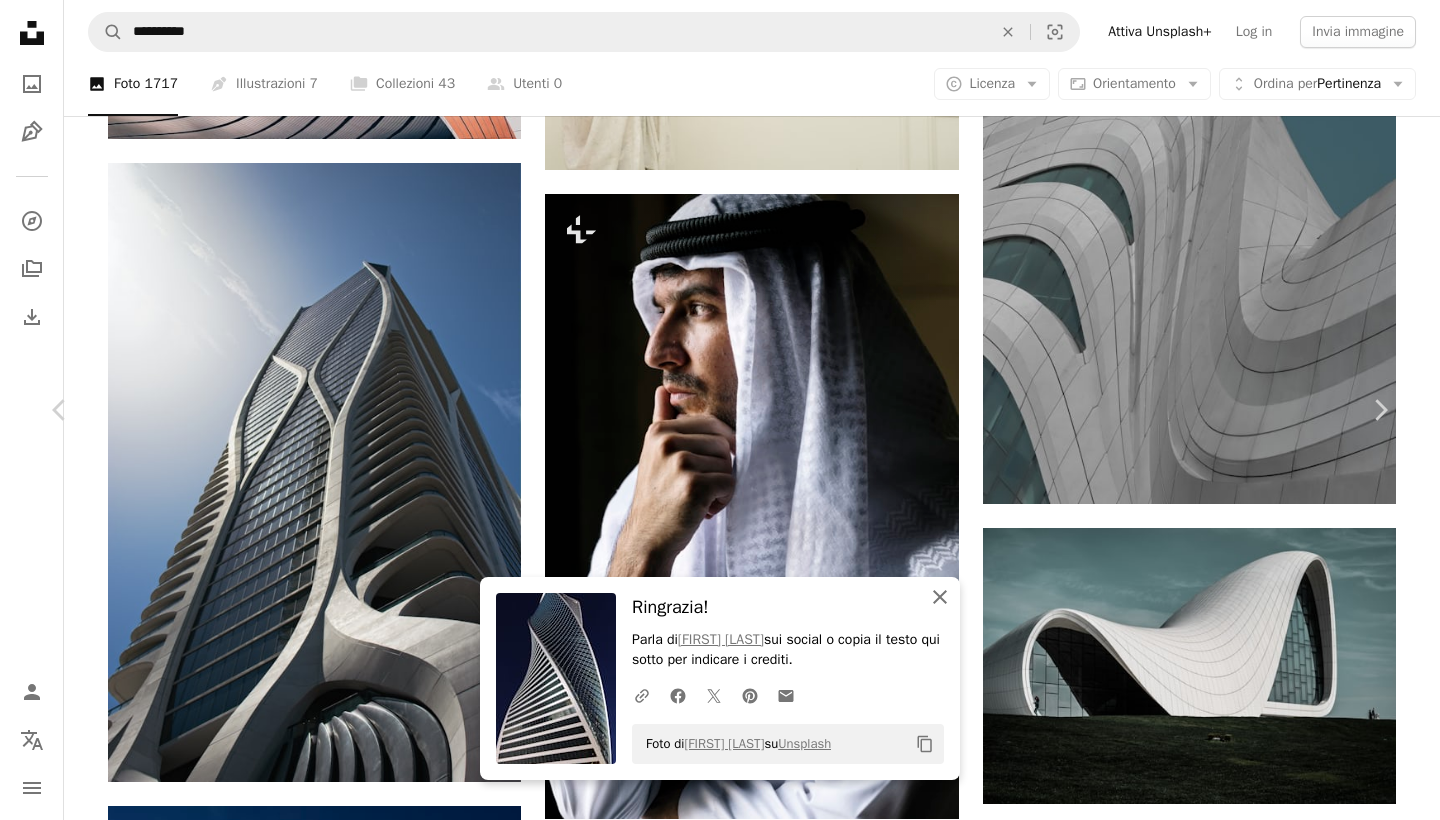 click on "An X shape" 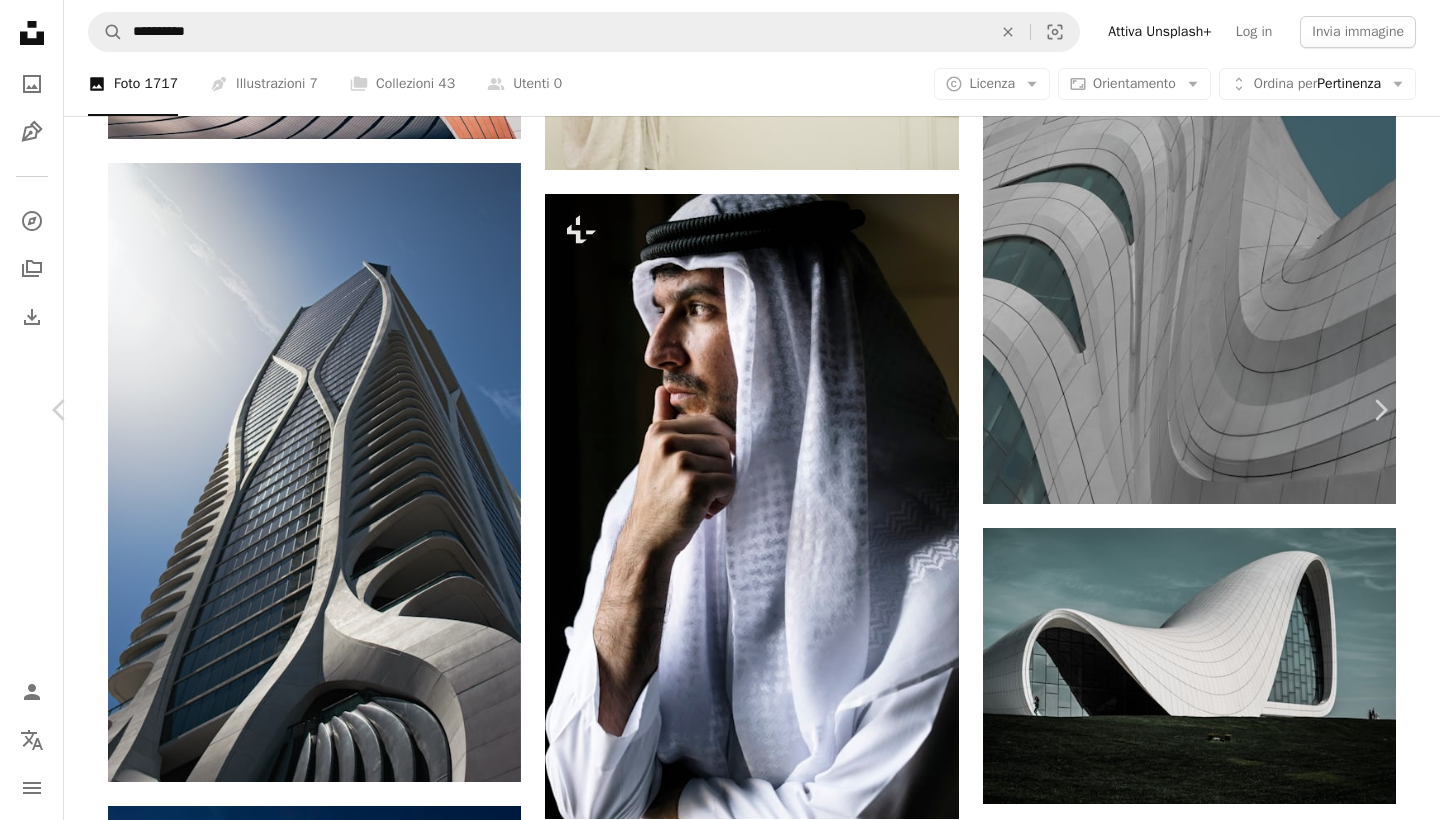 scroll, scrollTop: 1902, scrollLeft: 0, axis: vertical 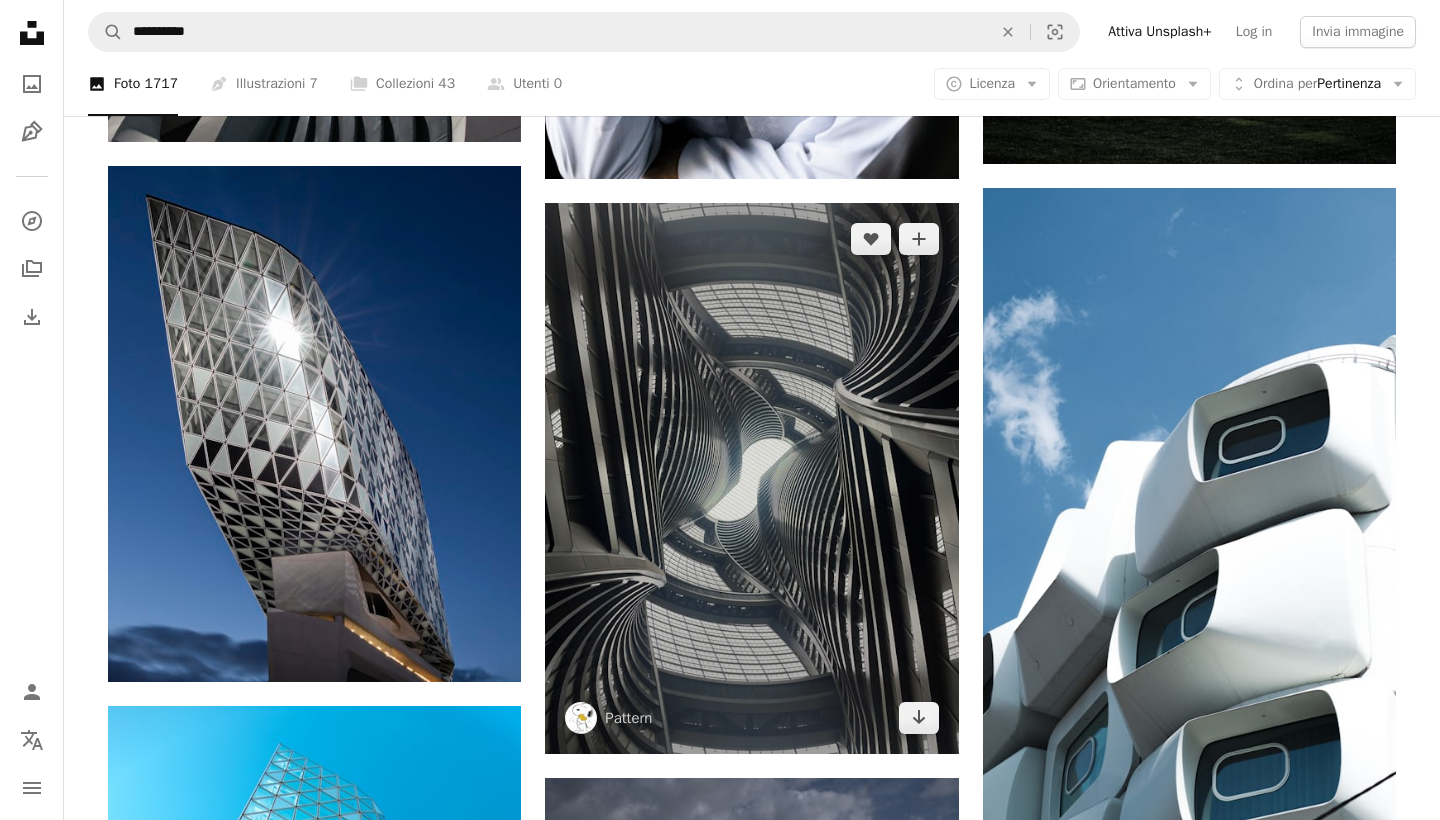 click at bounding box center [751, 478] 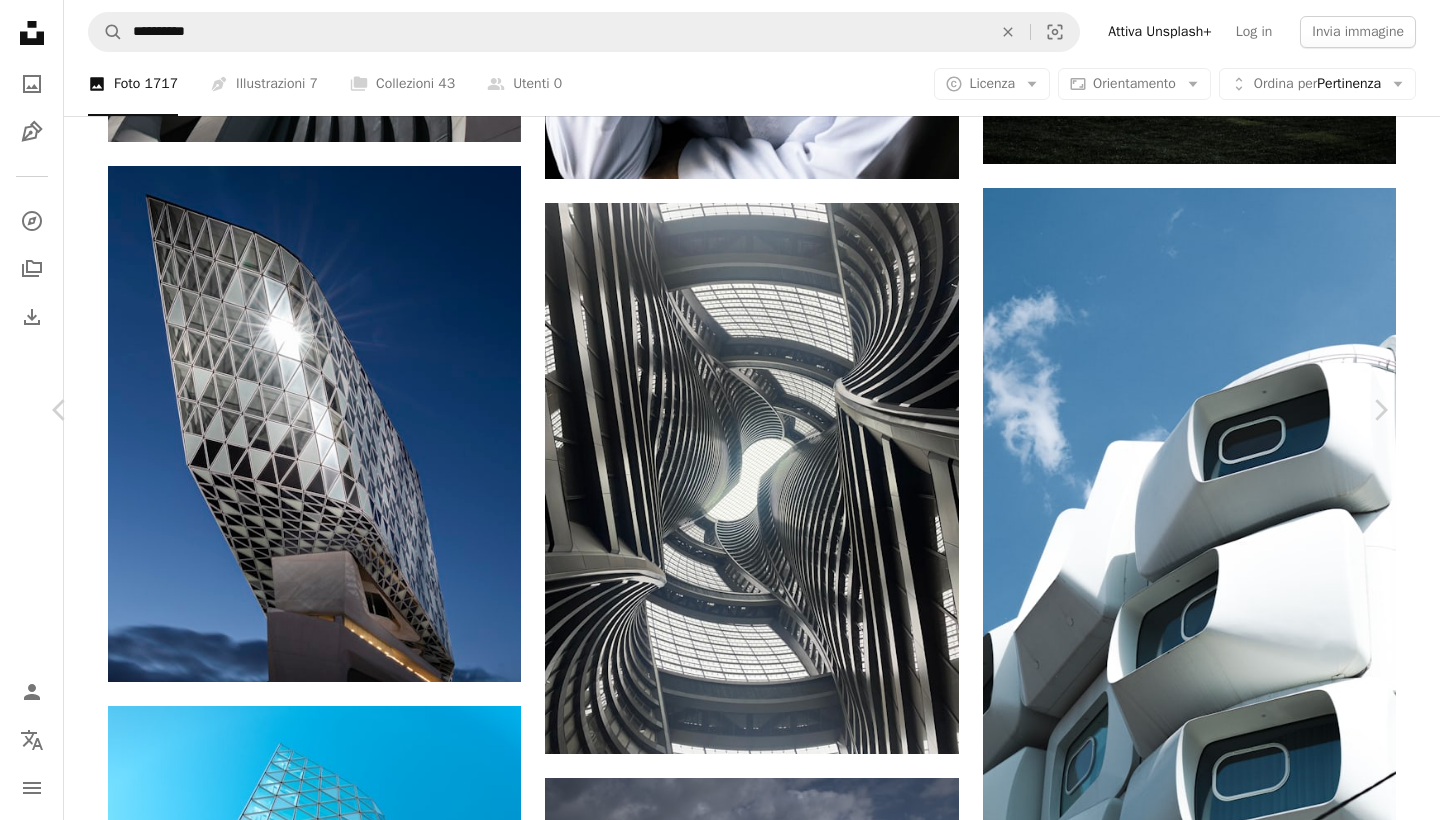 scroll, scrollTop: 144, scrollLeft: 0, axis: vertical 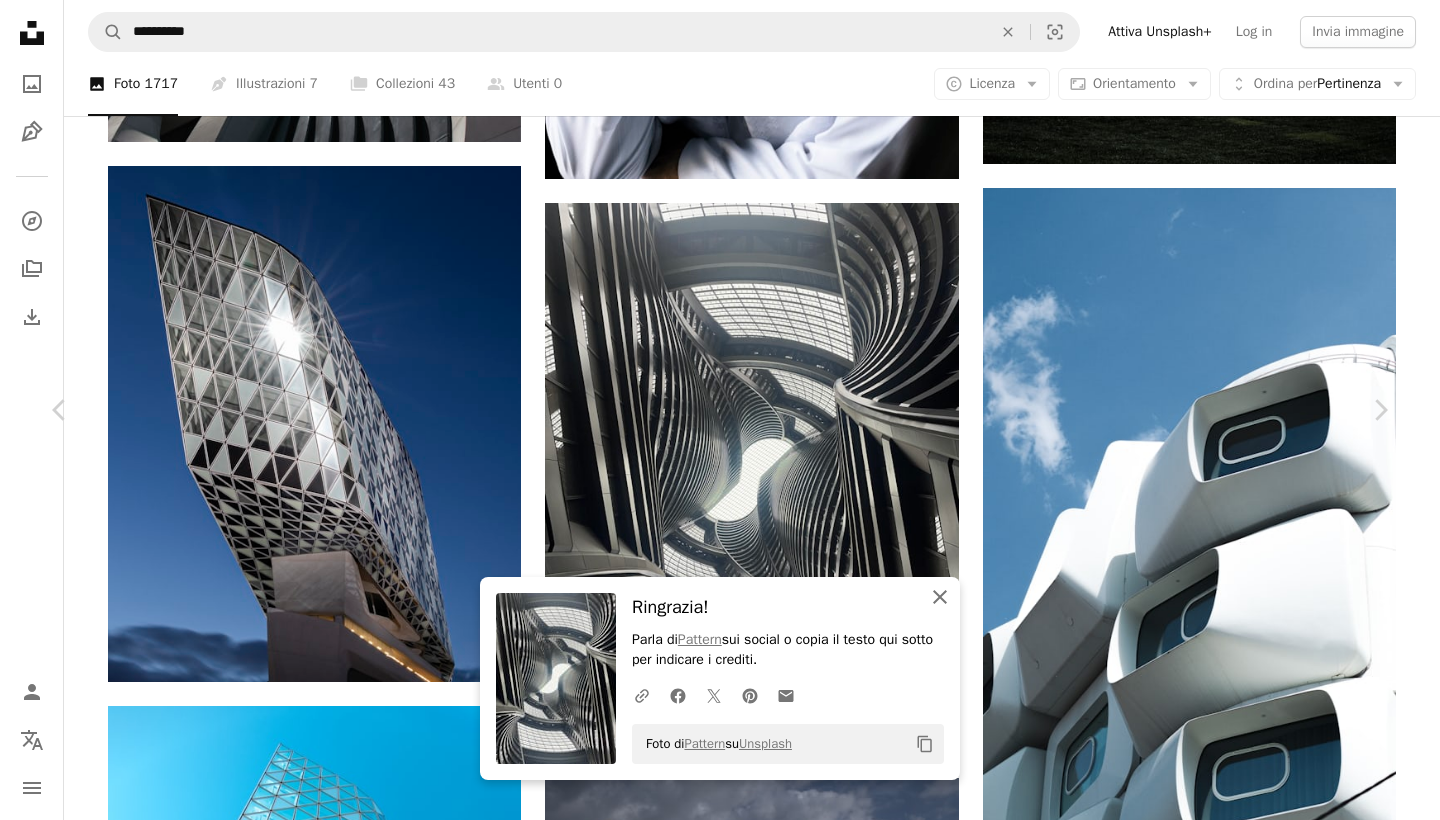 click on "An X shape" 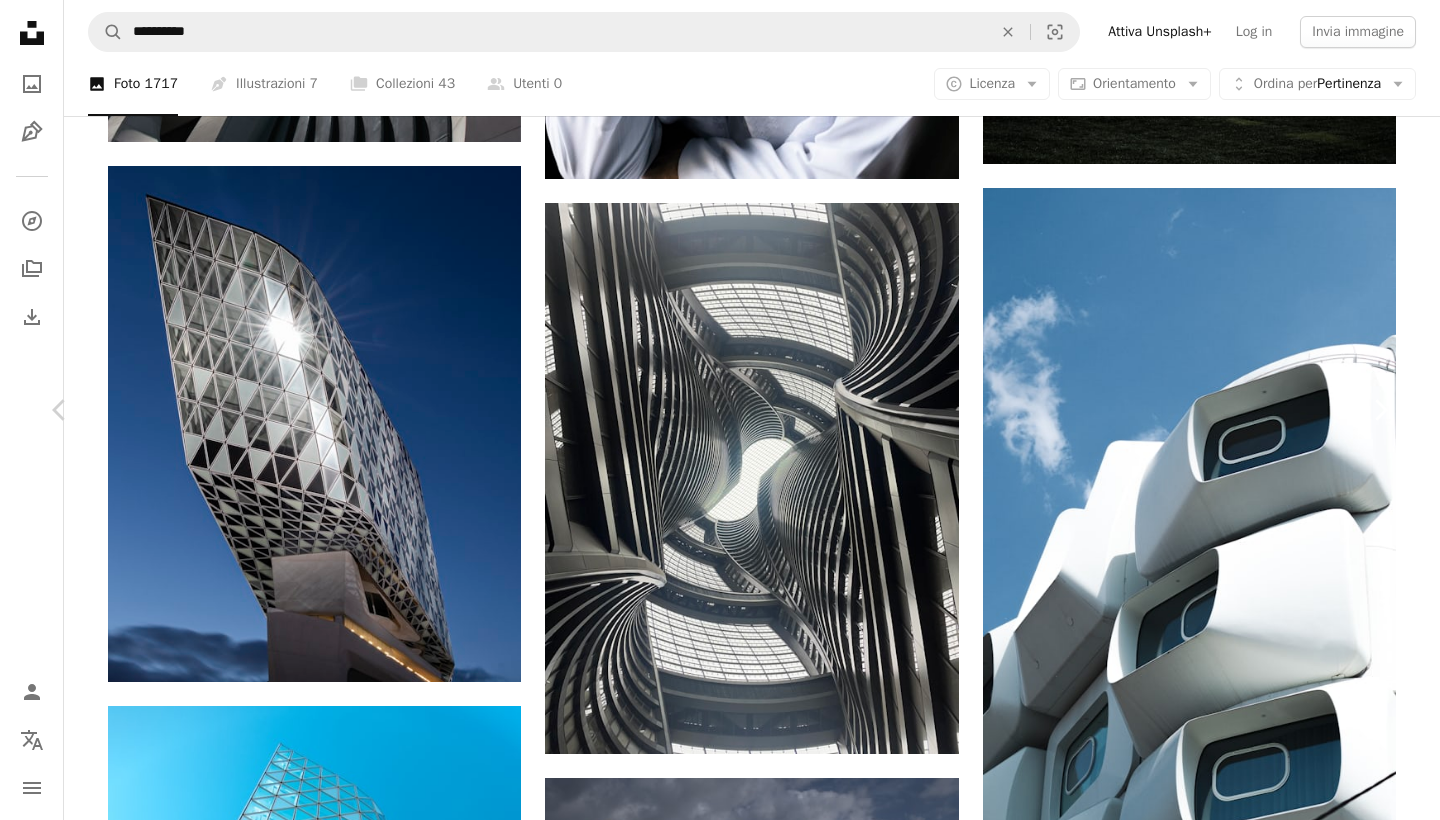 click on "Chevron right" at bounding box center [1380, 410] 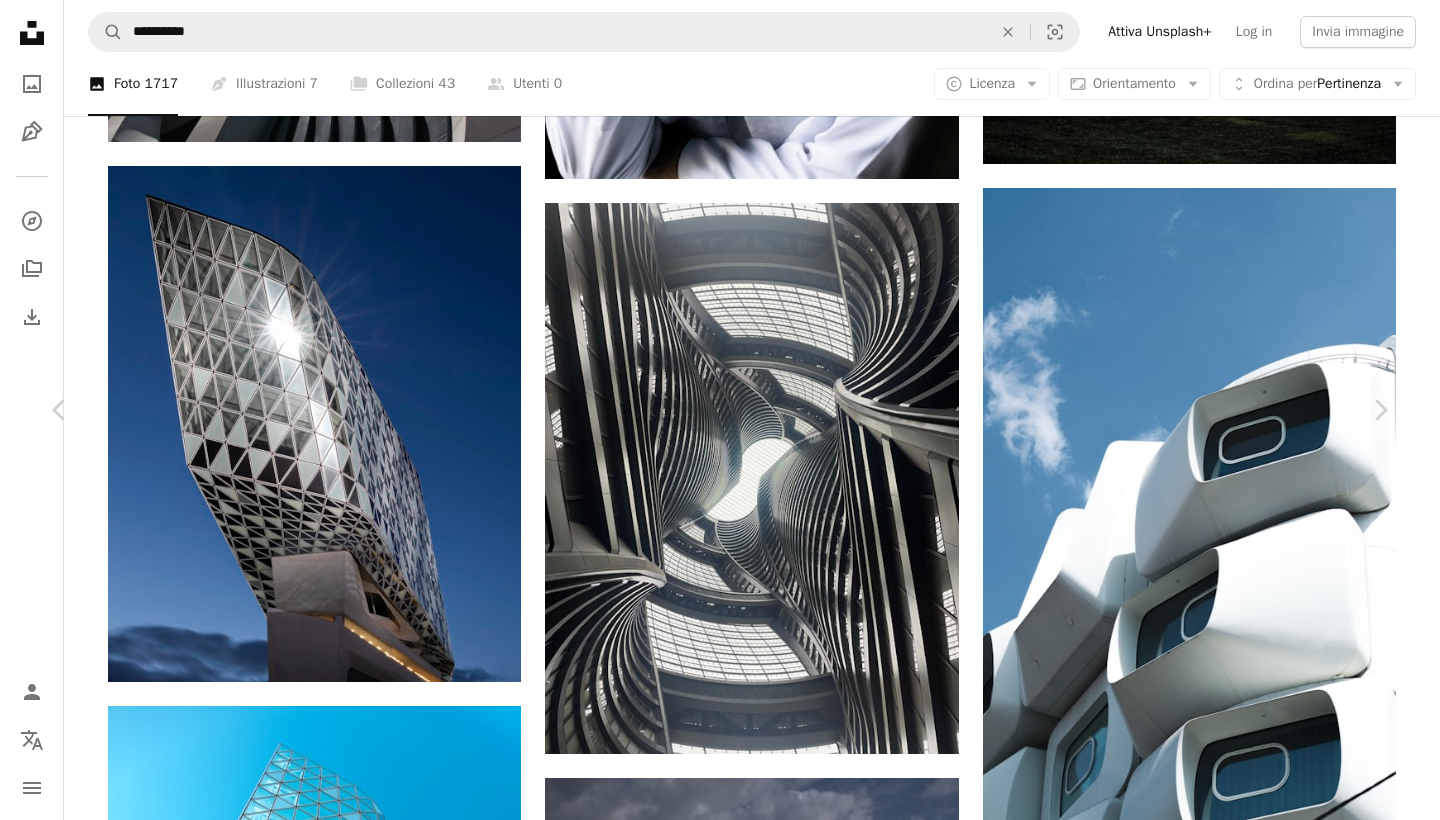 scroll, scrollTop: 1716, scrollLeft: 0, axis: vertical 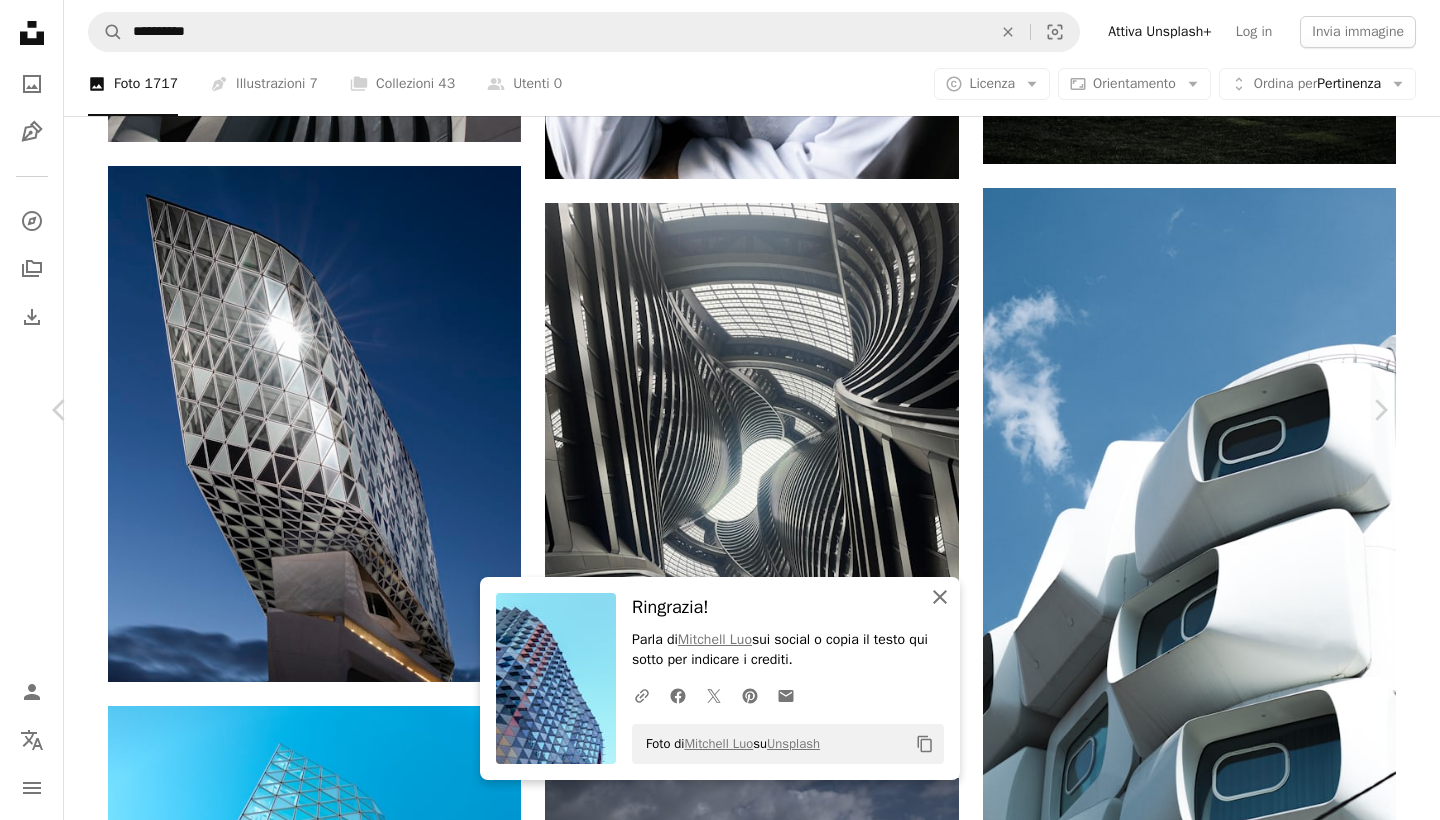 click on "An X shape" 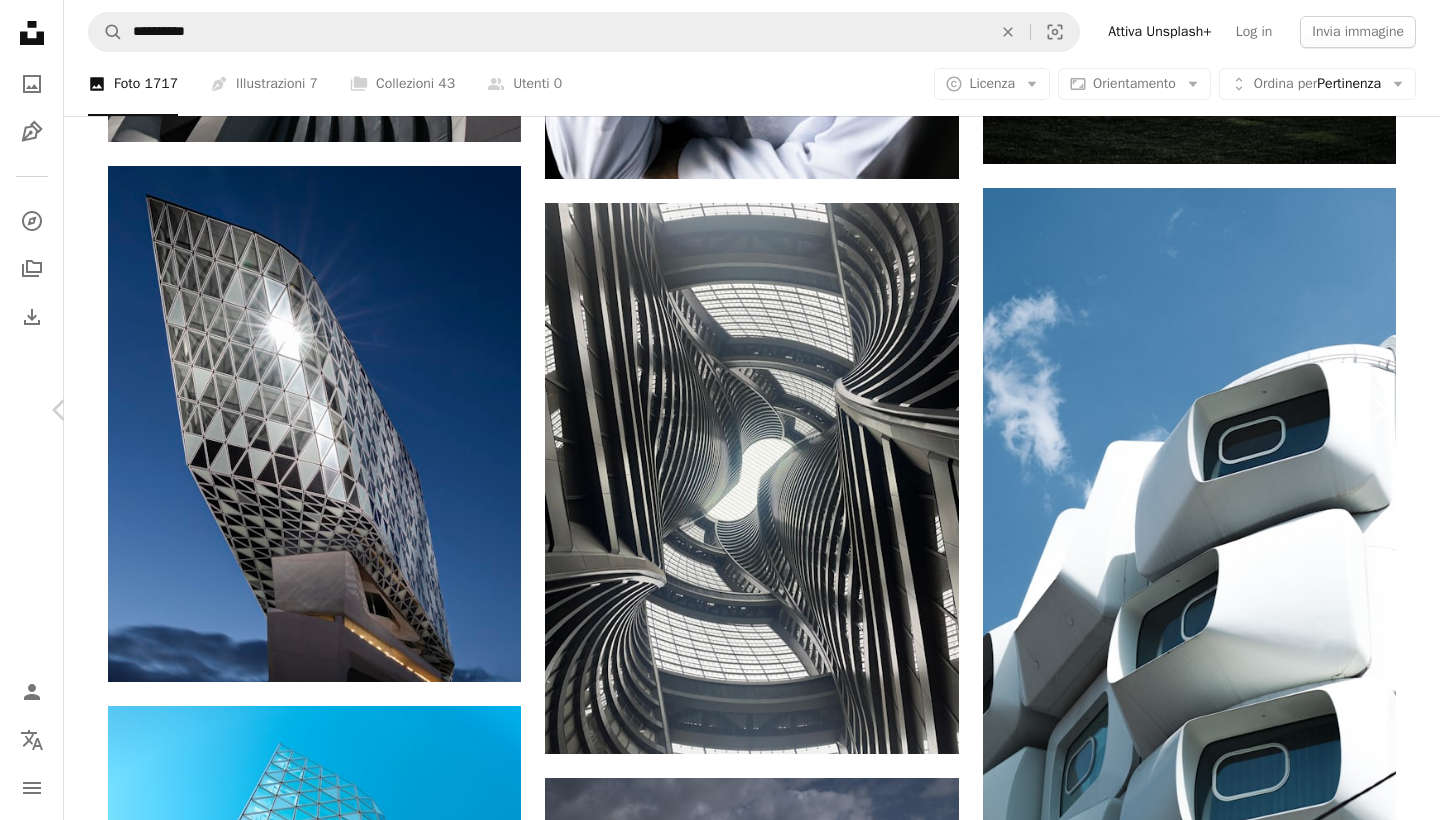 click on "Chevron right" at bounding box center [1380, 410] 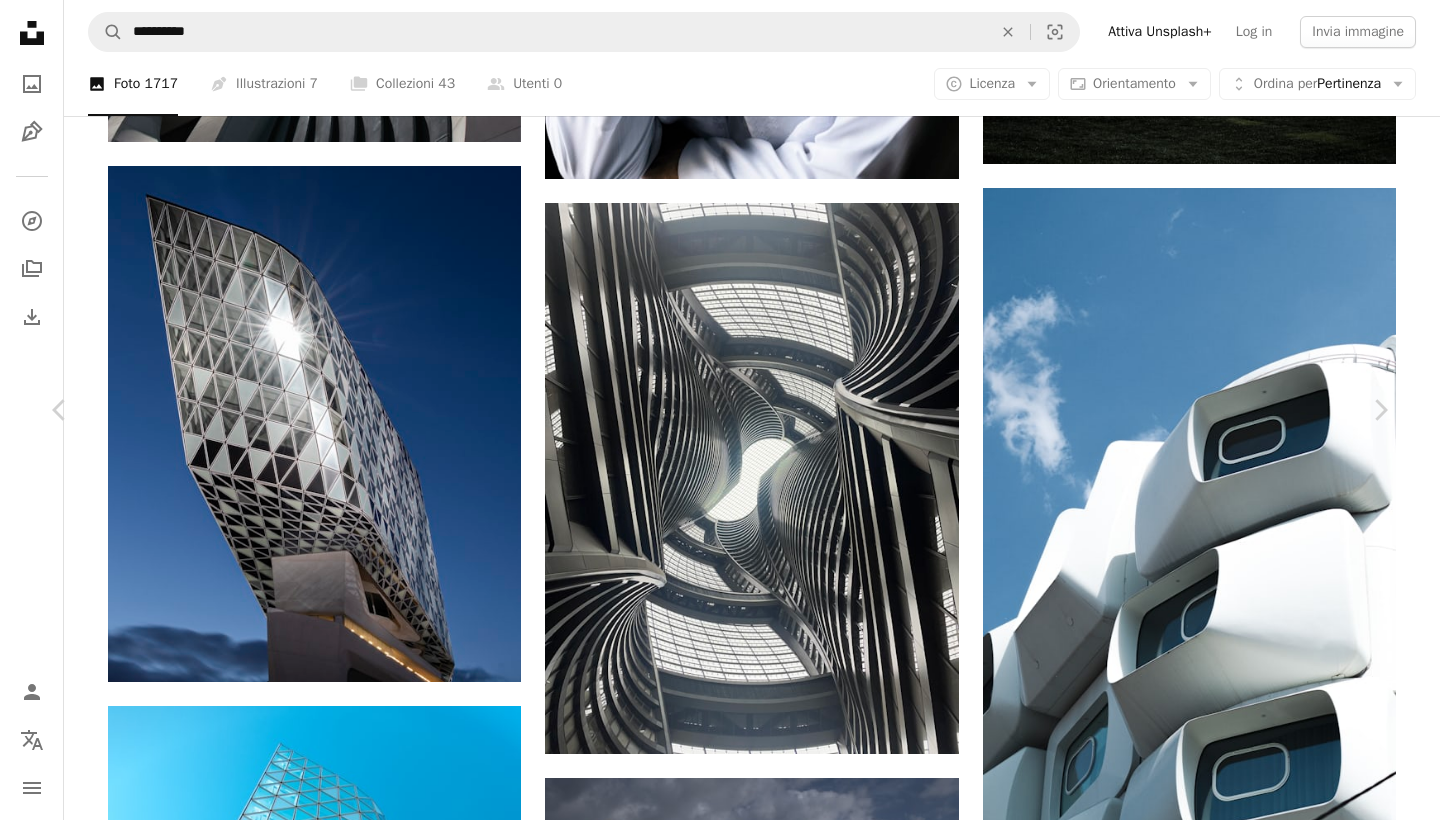 click on "Pubblicato il [DATE] Camera [BRAND], [MODEL] Safety Può essere utilizzato gratuitamente ai sensi della Licenza Unsplash architettura blu università futuro Università ingegneria futuristico Bello geometrico triangolo edificio città urbano edificio per uffici Paese Grattacielo Immagini gratuite Sfoglia immagini premium correlate su iStock | Risparmia il 20% con il codice UNSPLASH20 Visualizza altro su iStock ↗ Immagini correlate A heart A plus sign [FIRST] [LAST] Disponibile per il servizio A checkmark inside of a circle Arrow pointing down A heart A plus sign [FIRST] Arrow pointing down A heart A plus sign [FIRST] [LAST] Arrow pointing down" at bounding box center [720, 4888] 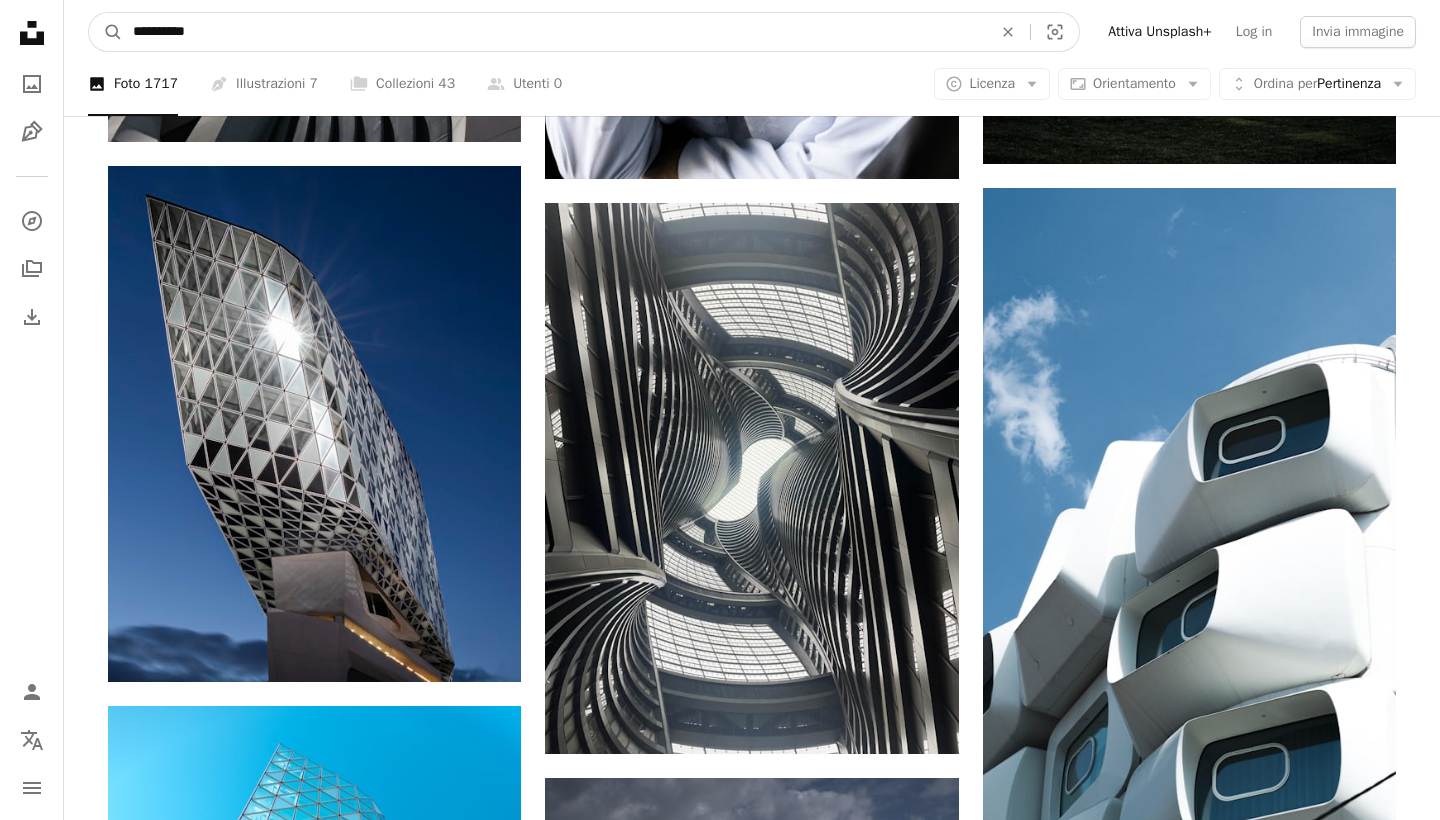 click on "**********" at bounding box center [554, 32] 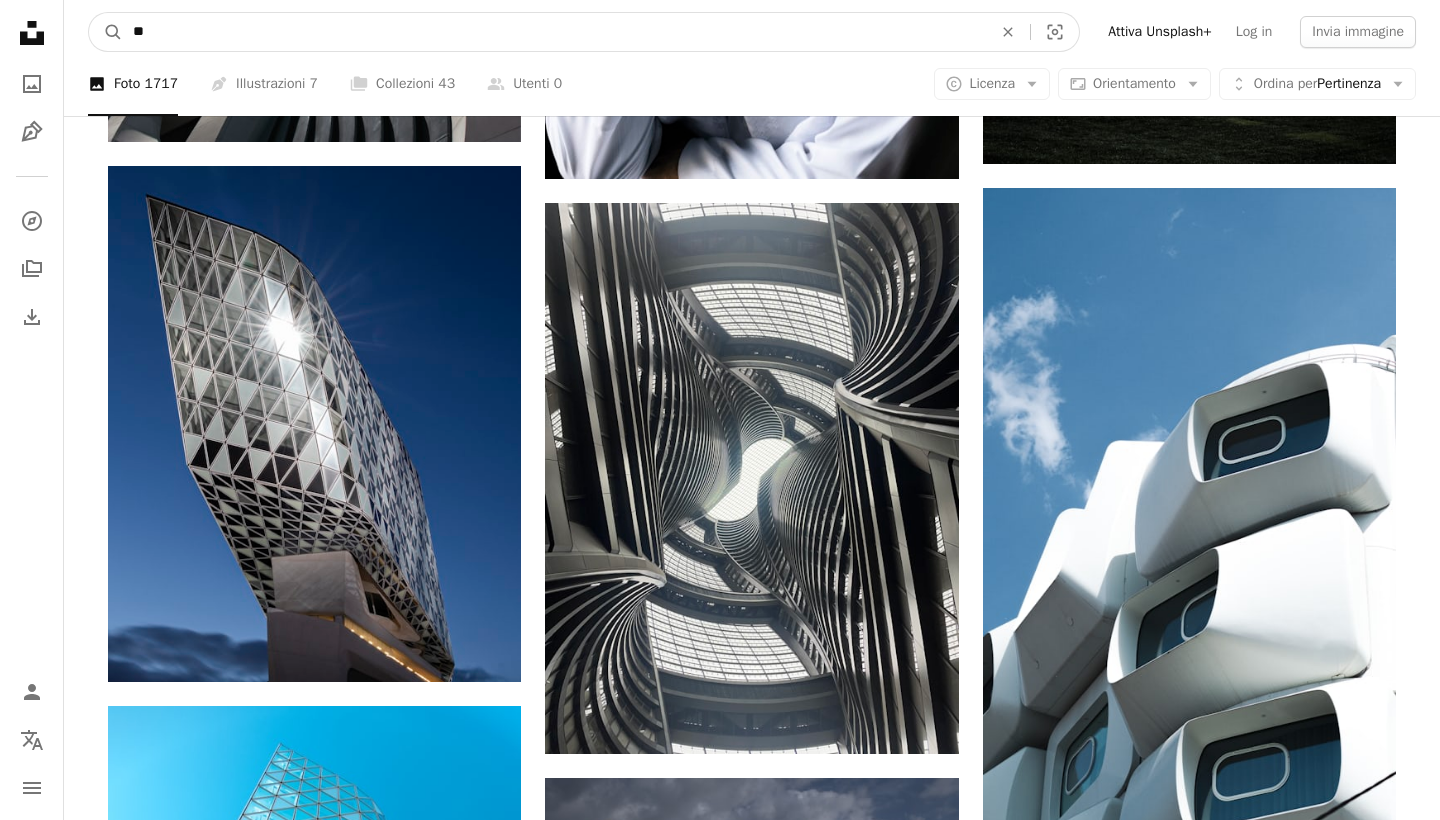 type on "*" 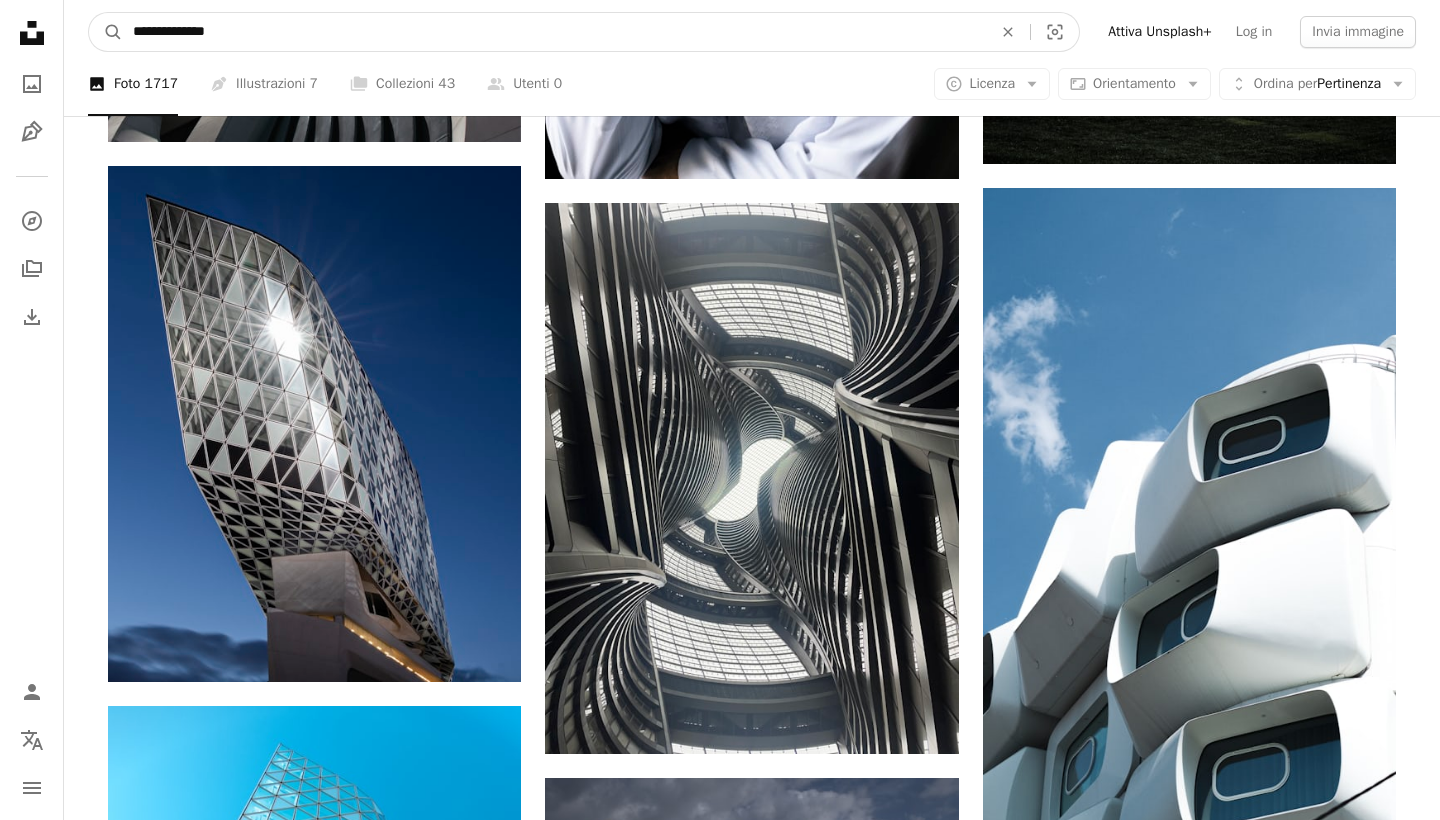 type on "**********" 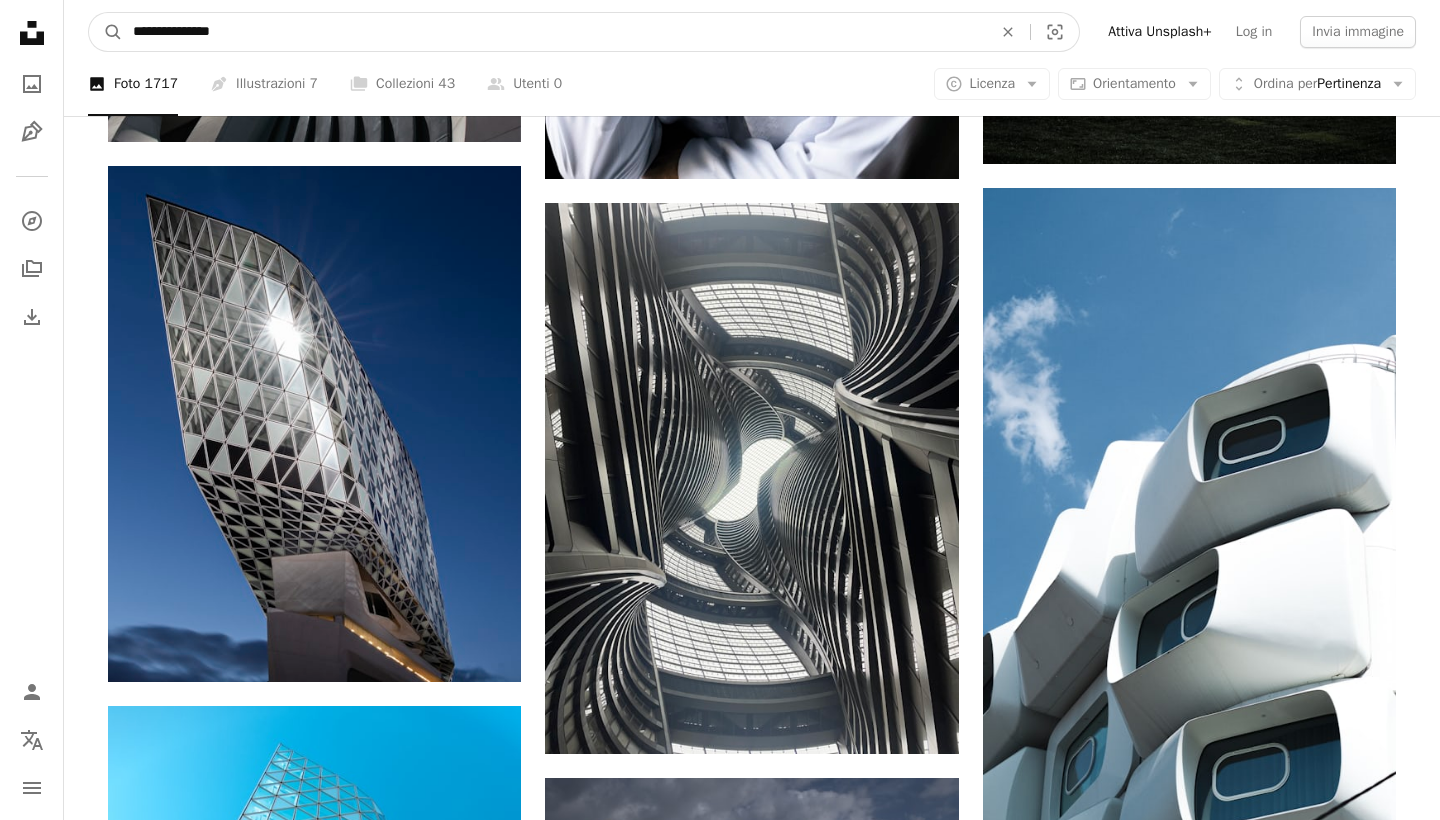 click on "A magnifying glass" at bounding box center (106, 32) 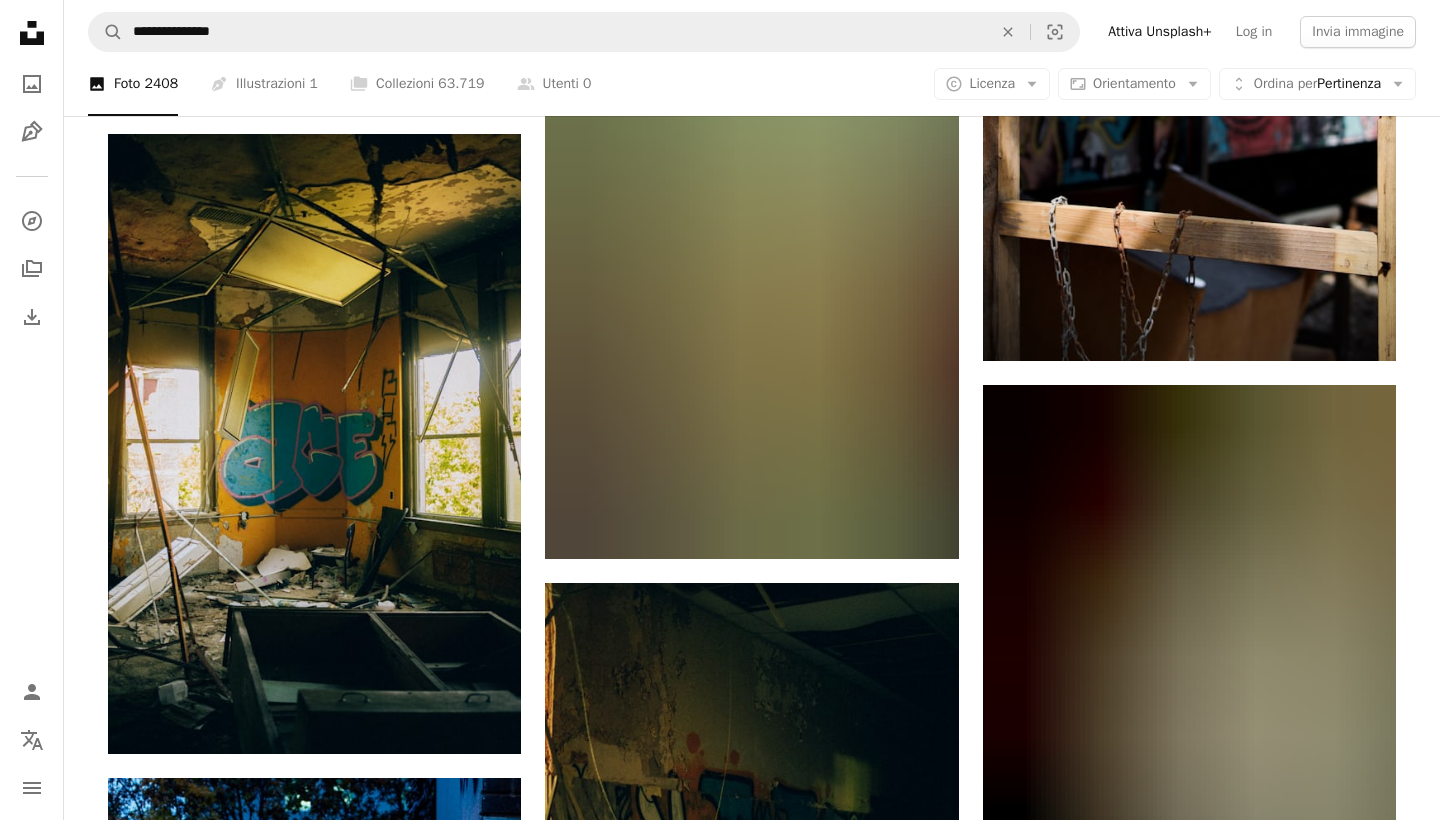 scroll, scrollTop: 1940, scrollLeft: 0, axis: vertical 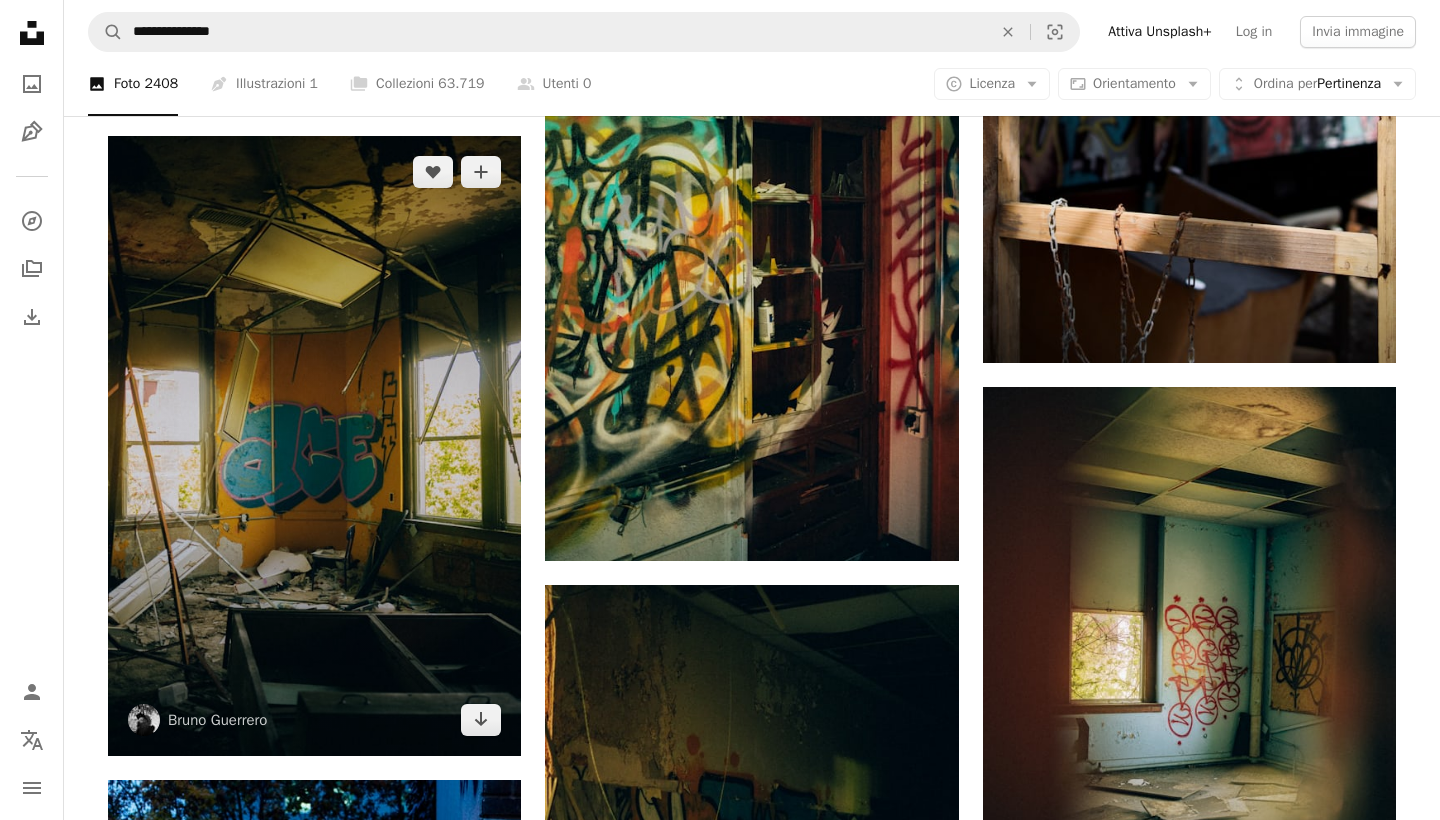 click at bounding box center [314, 446] 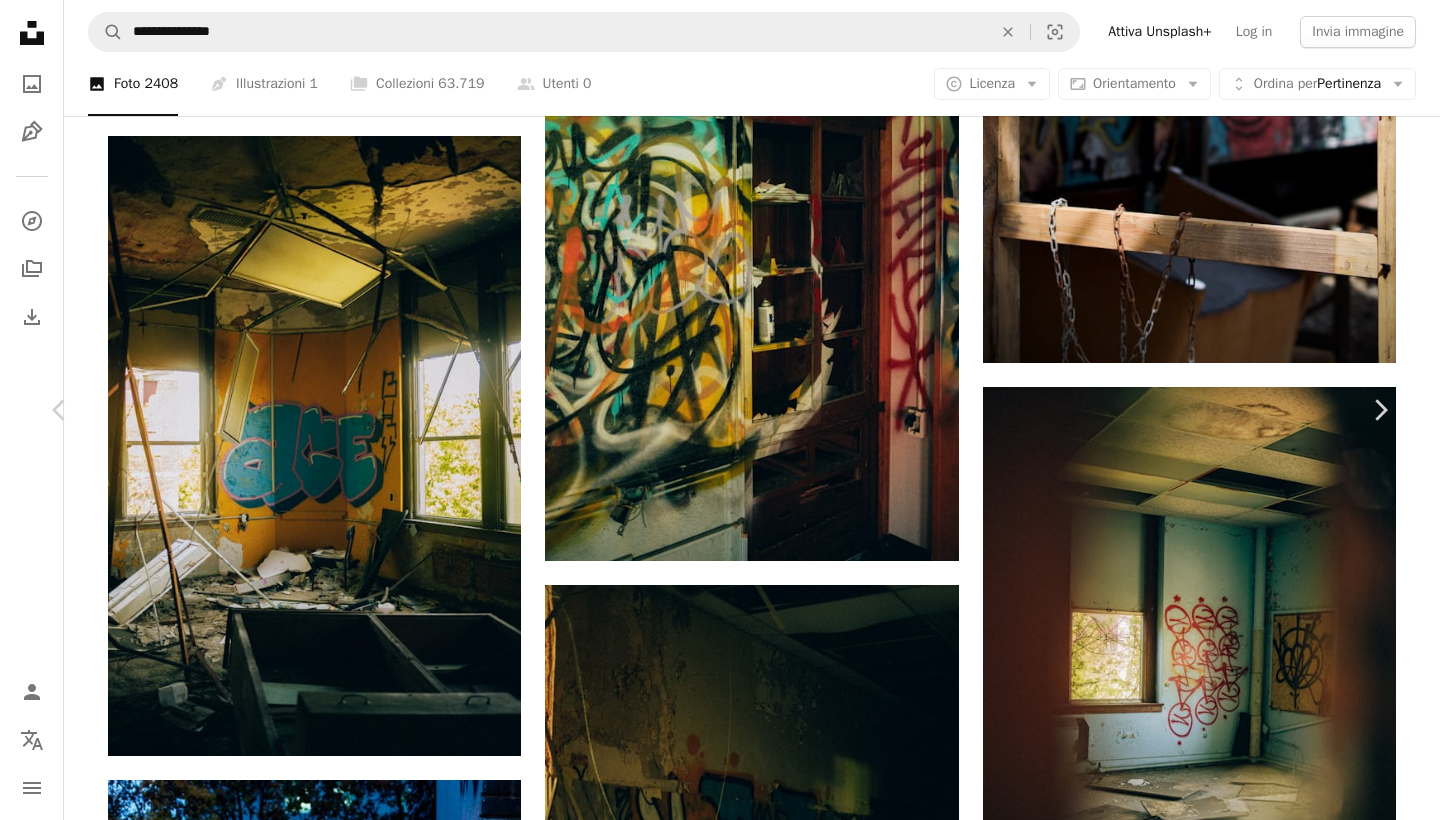 click on "[FIRST] [LAST] A heart A plus sign Scarica gratuitamente Chevron down" at bounding box center [720, 3559] 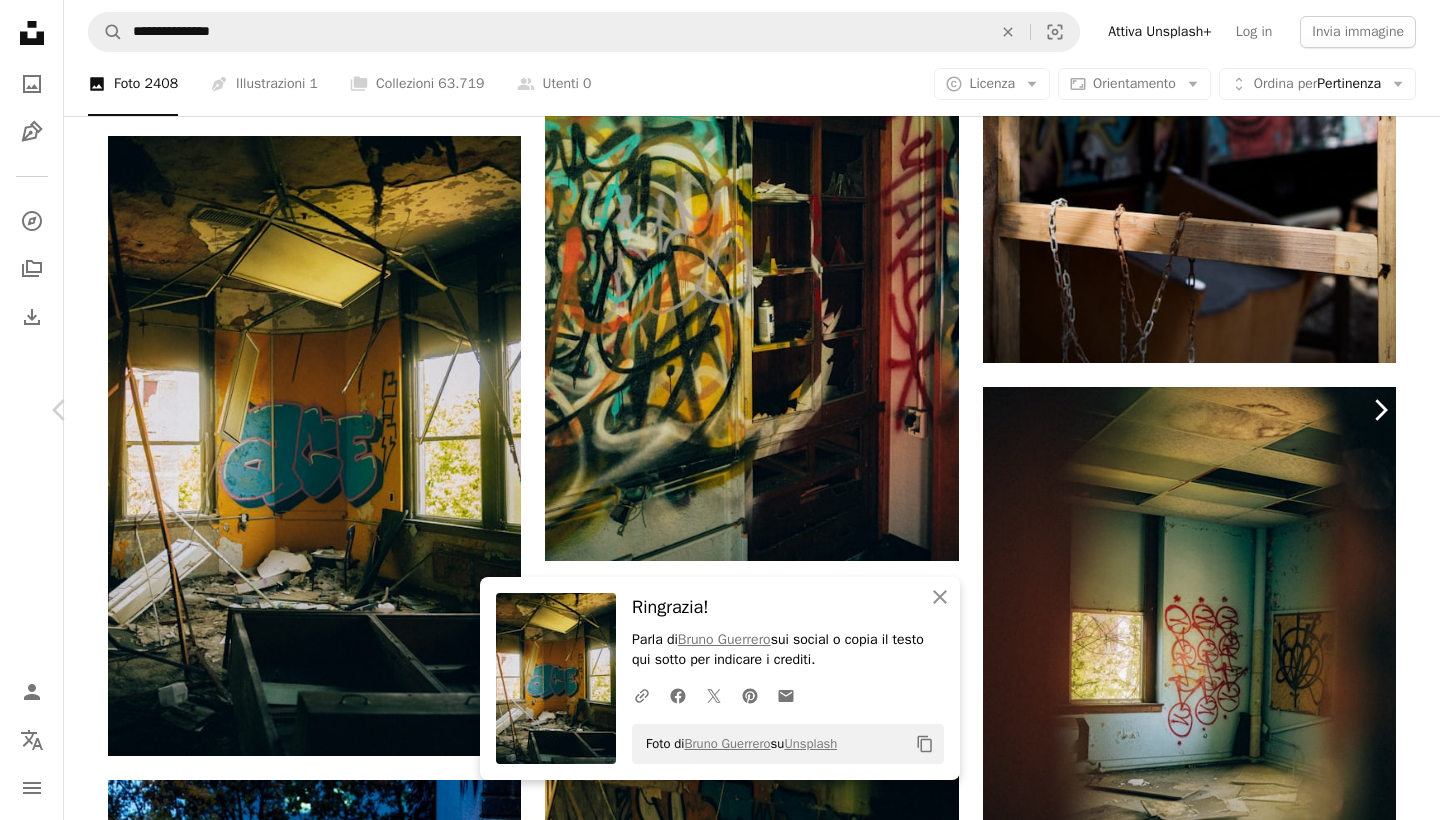 click on "Chevron right" at bounding box center [1380, 410] 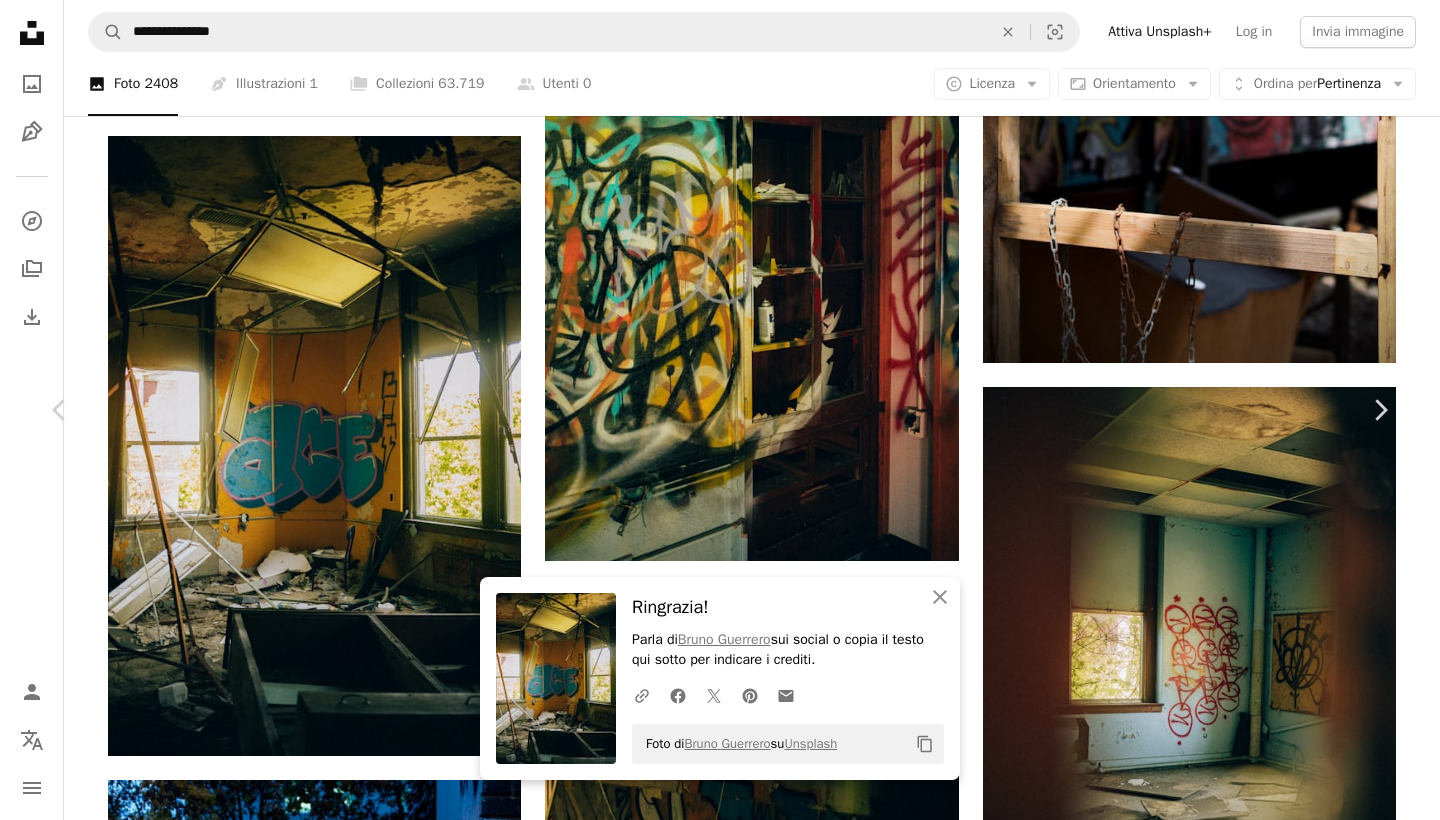 scroll, scrollTop: 218, scrollLeft: 0, axis: vertical 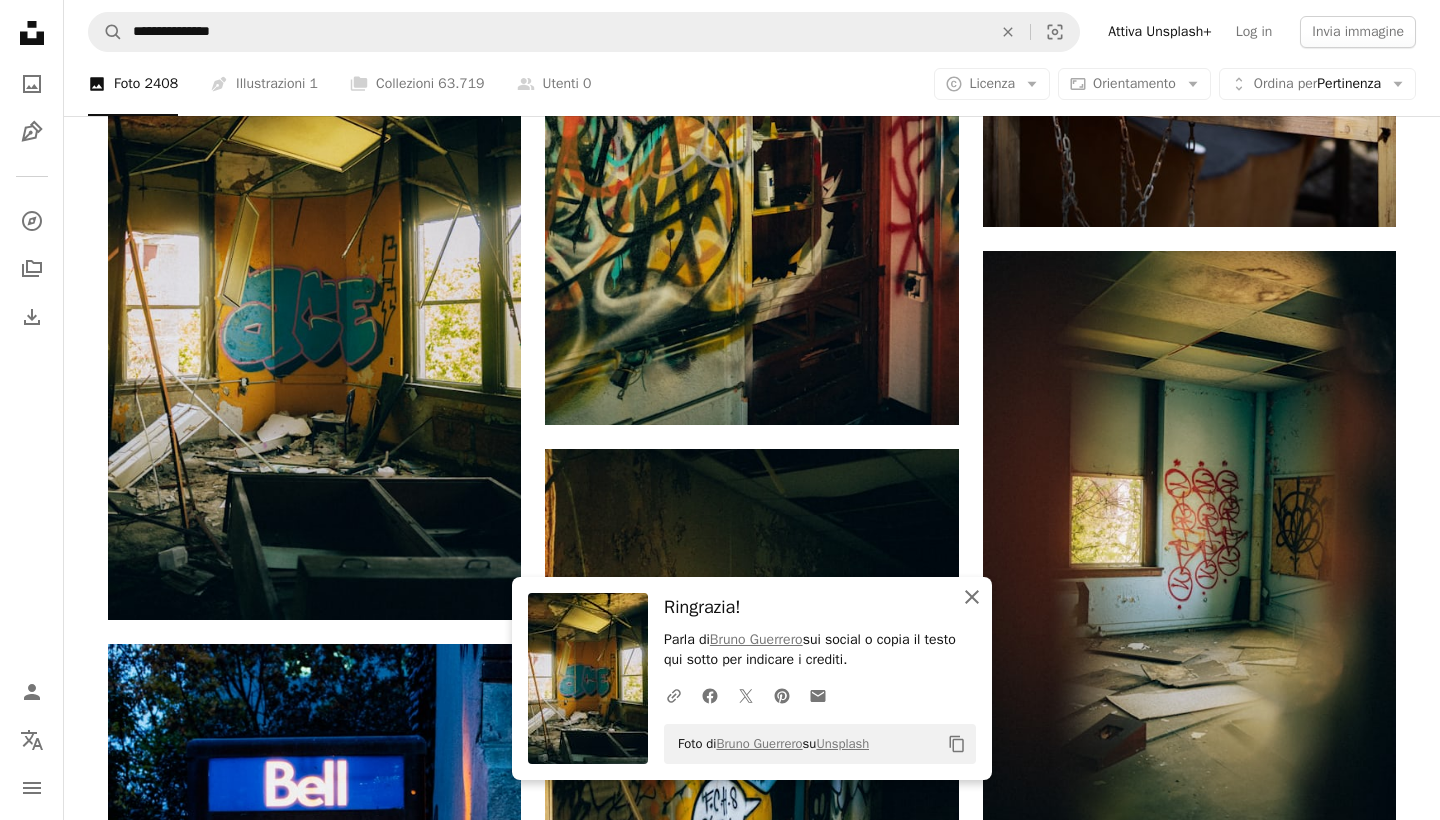 click on "An X shape" 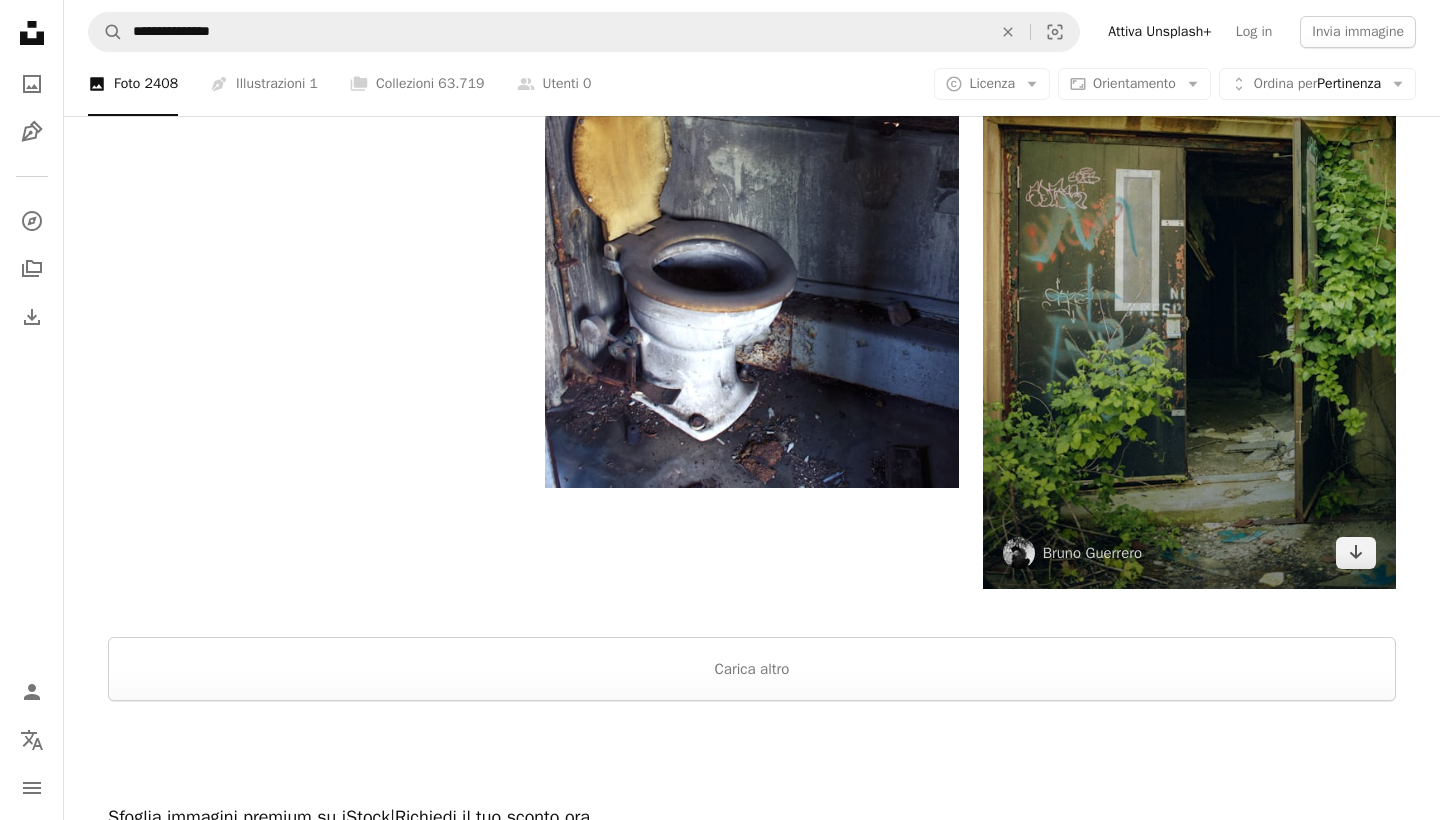 scroll, scrollTop: 3948, scrollLeft: 0, axis: vertical 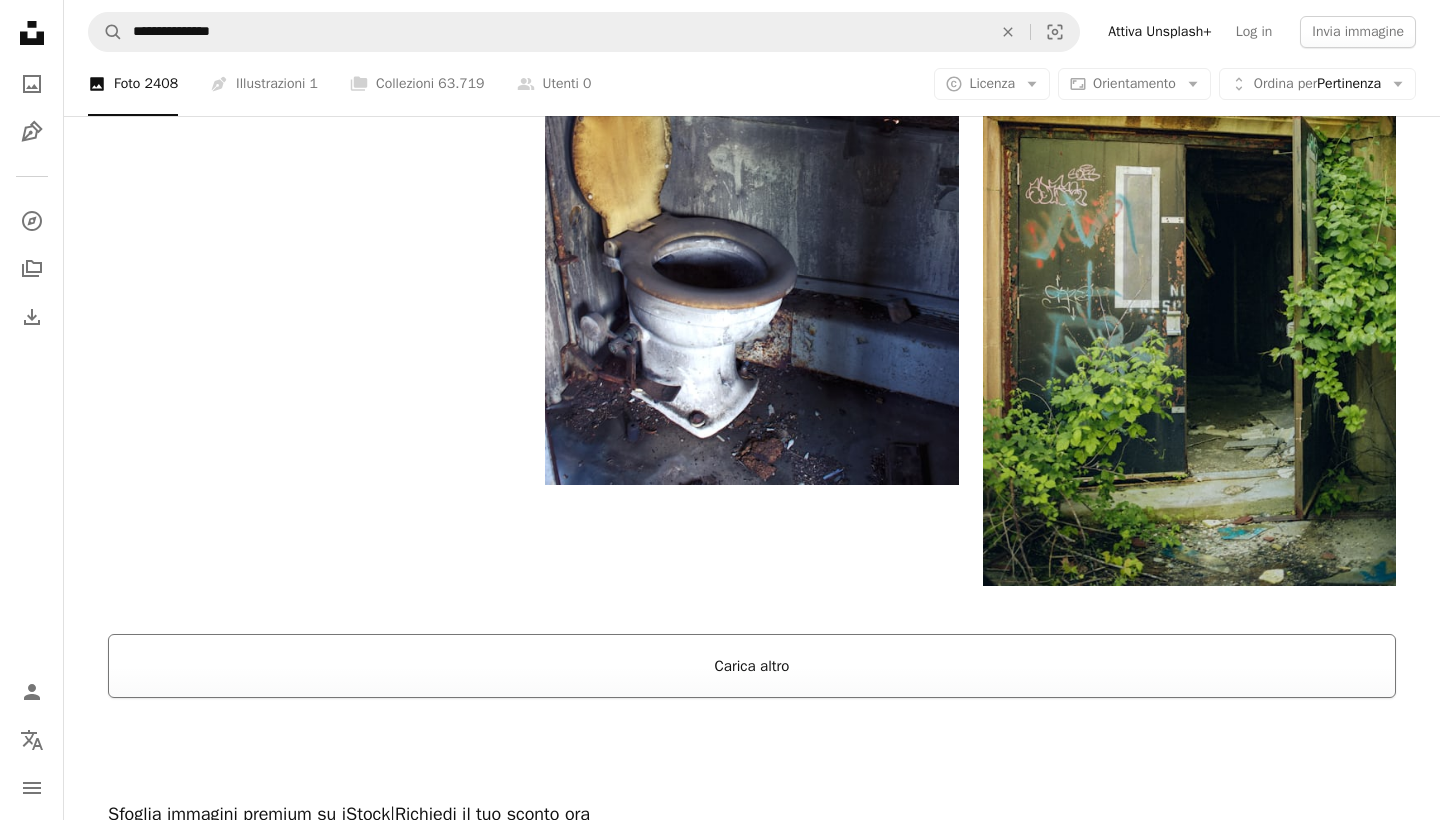 click on "Carica altro" at bounding box center (752, 666) 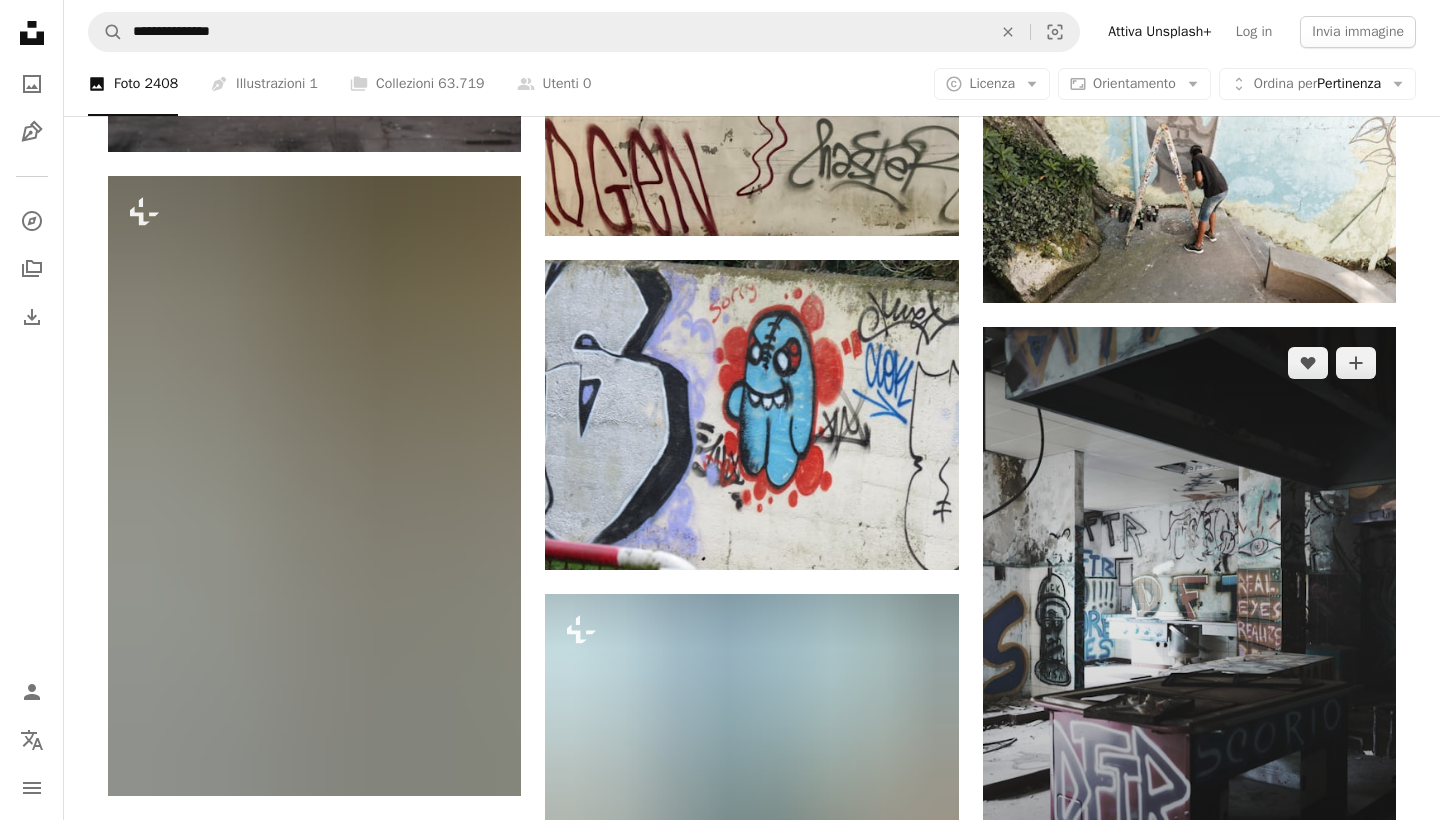 scroll, scrollTop: 4575, scrollLeft: 0, axis: vertical 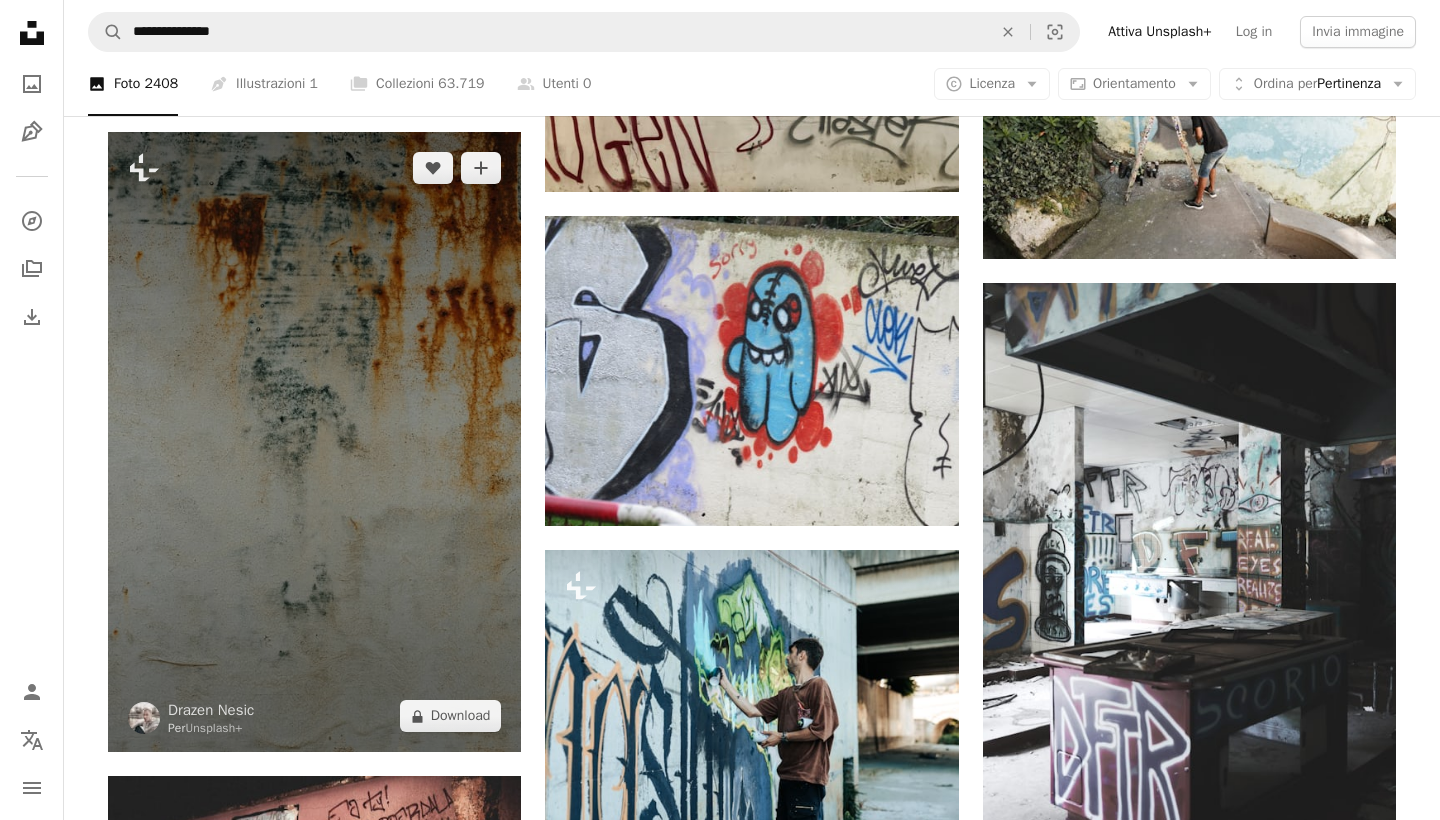 click at bounding box center [314, 442] 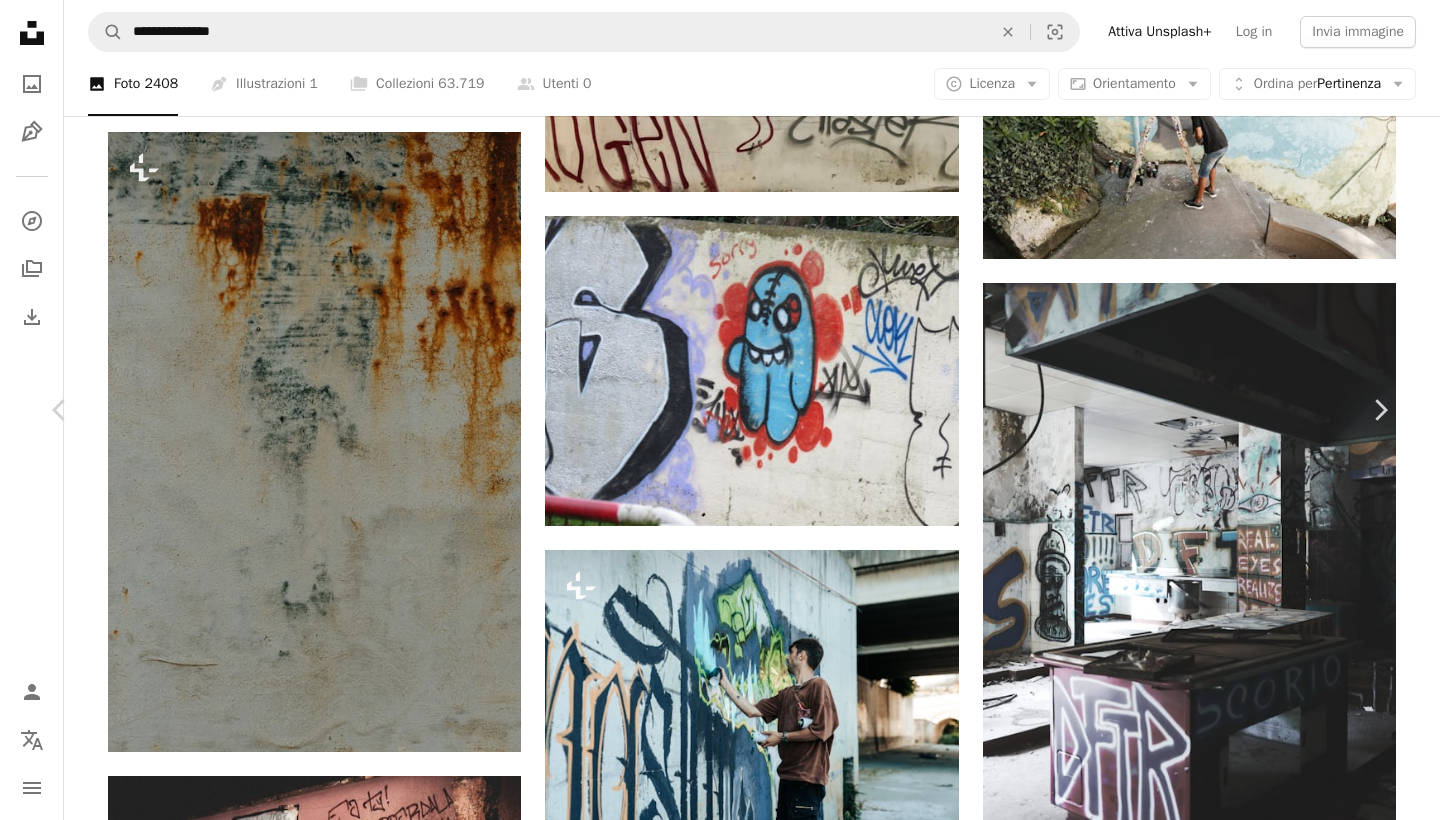 type 